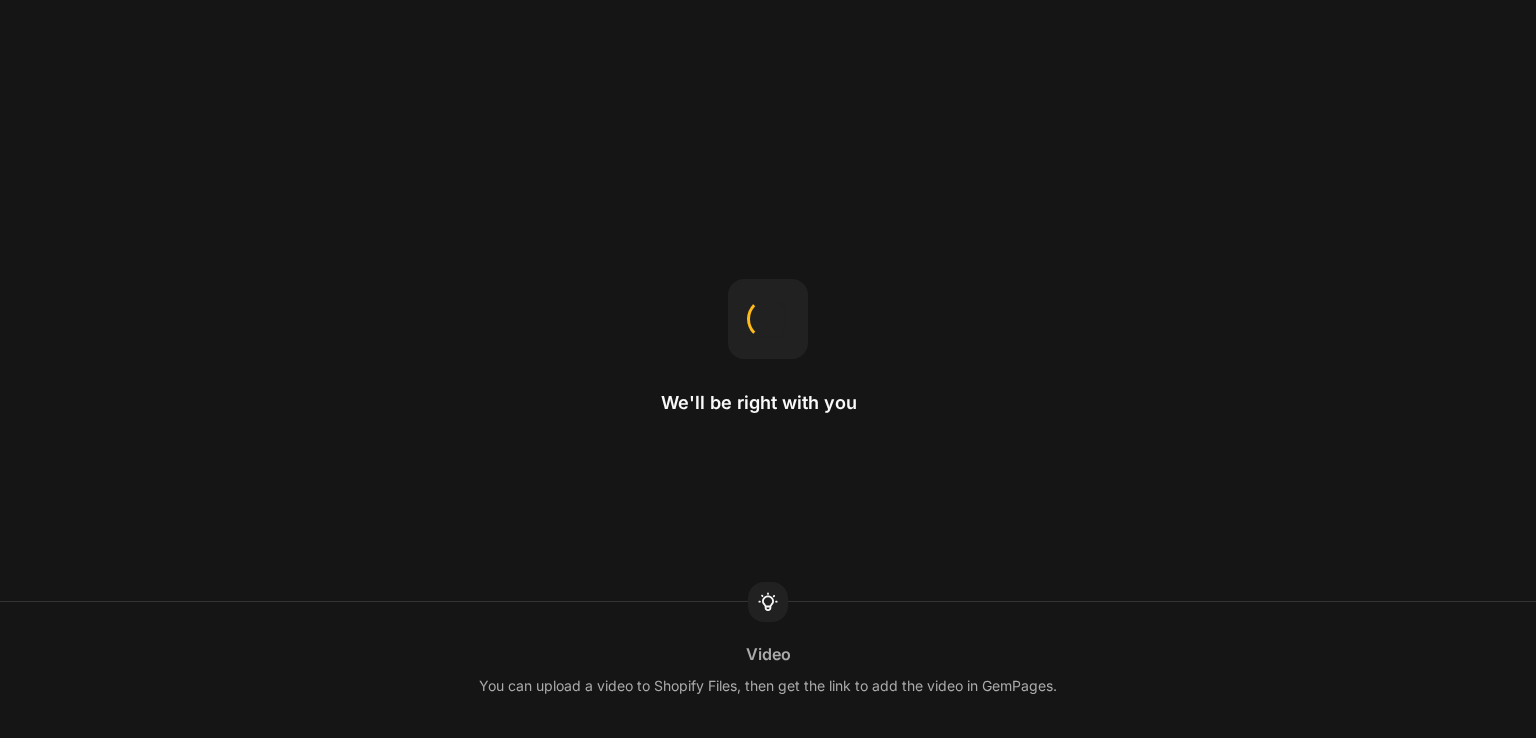 scroll, scrollTop: 0, scrollLeft: 0, axis: both 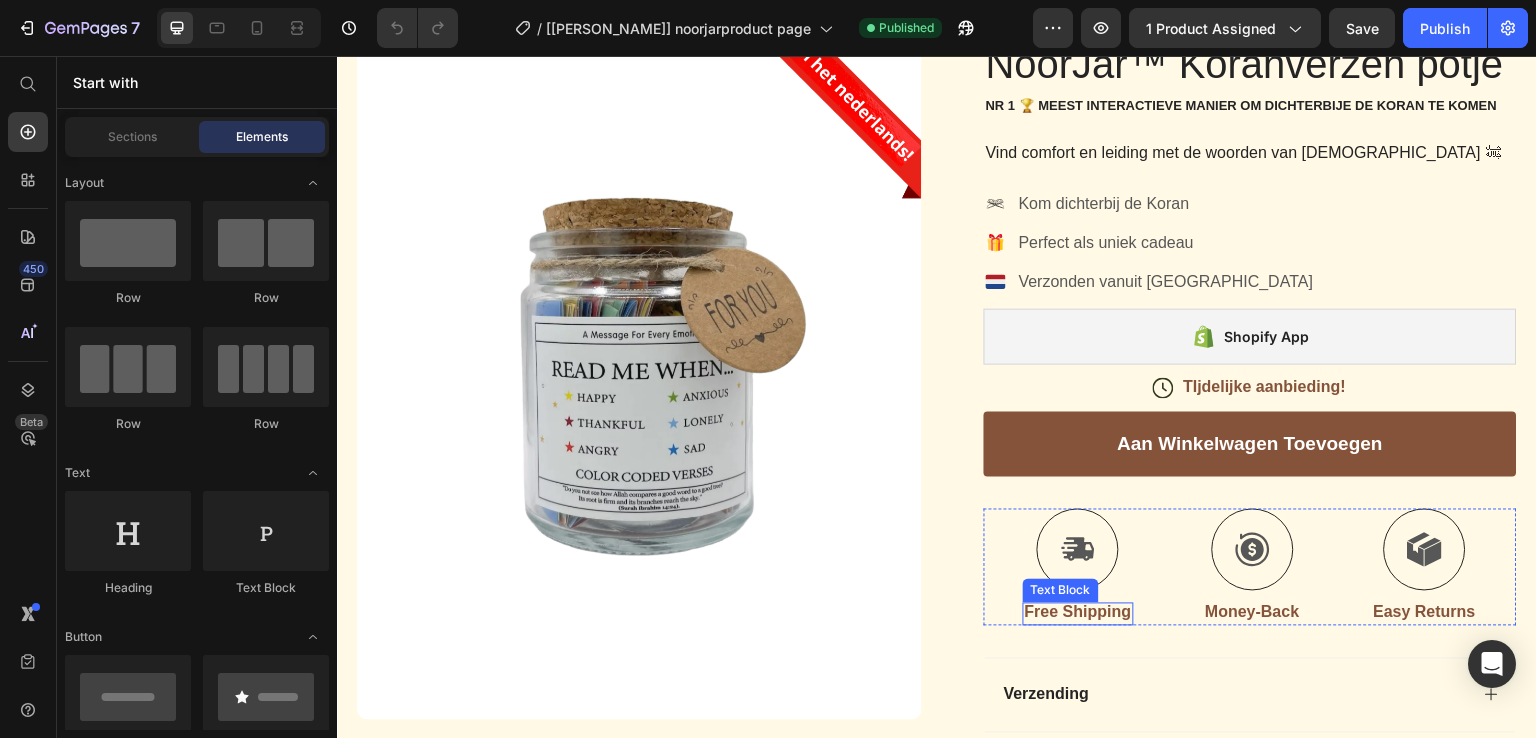 click on "Free Shipping" at bounding box center (1078, 613) 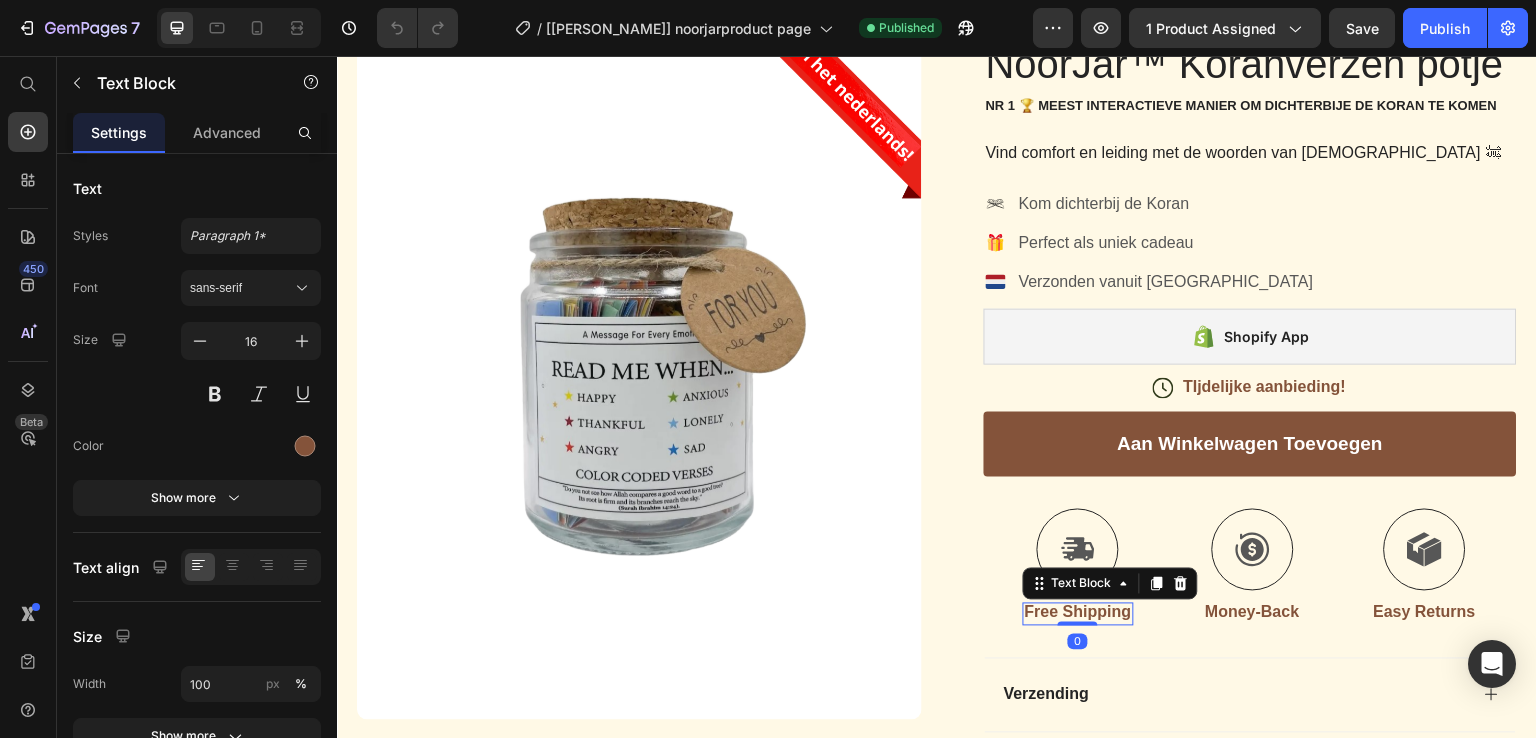 click on "Free Shipping" at bounding box center [1078, 613] 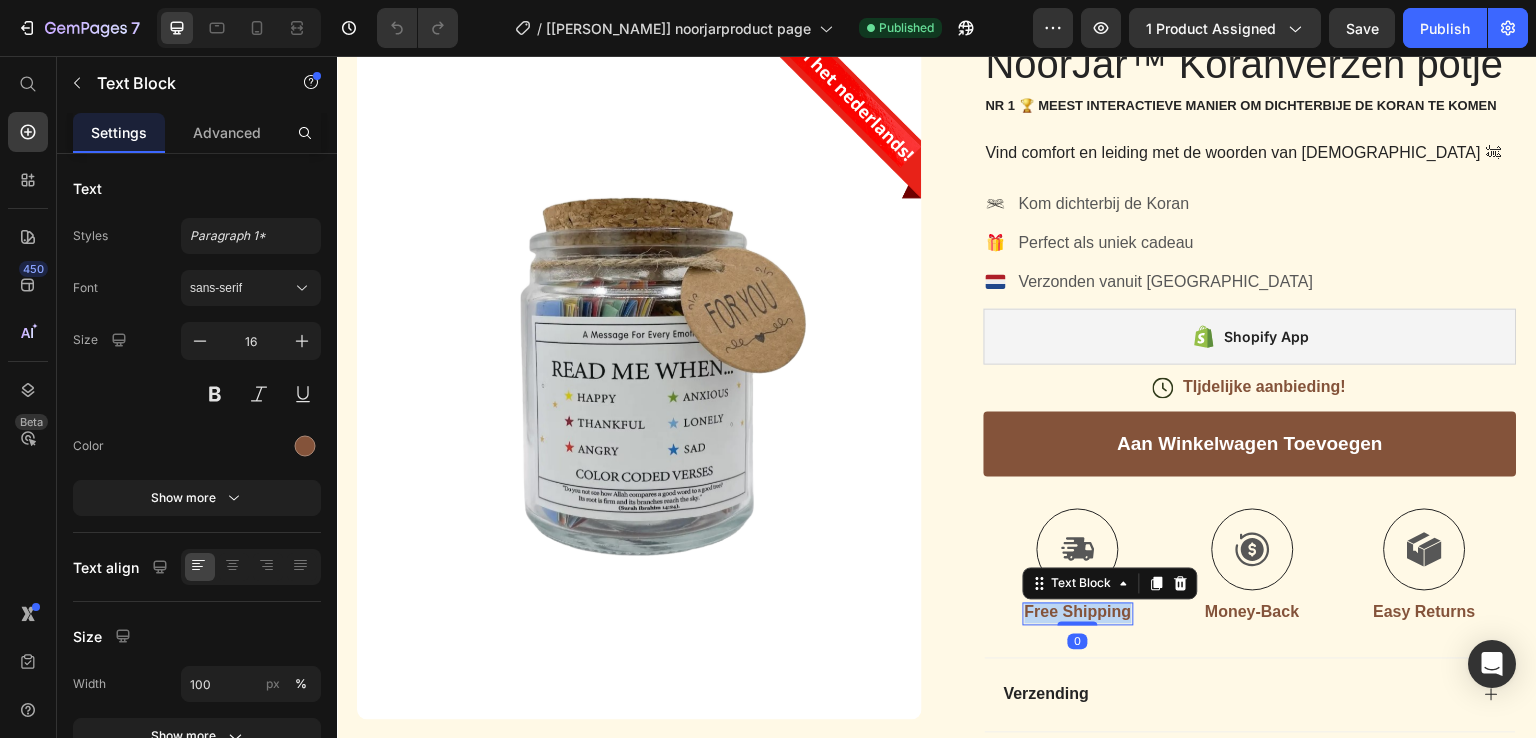 click on "Free Shipping" at bounding box center [1078, 613] 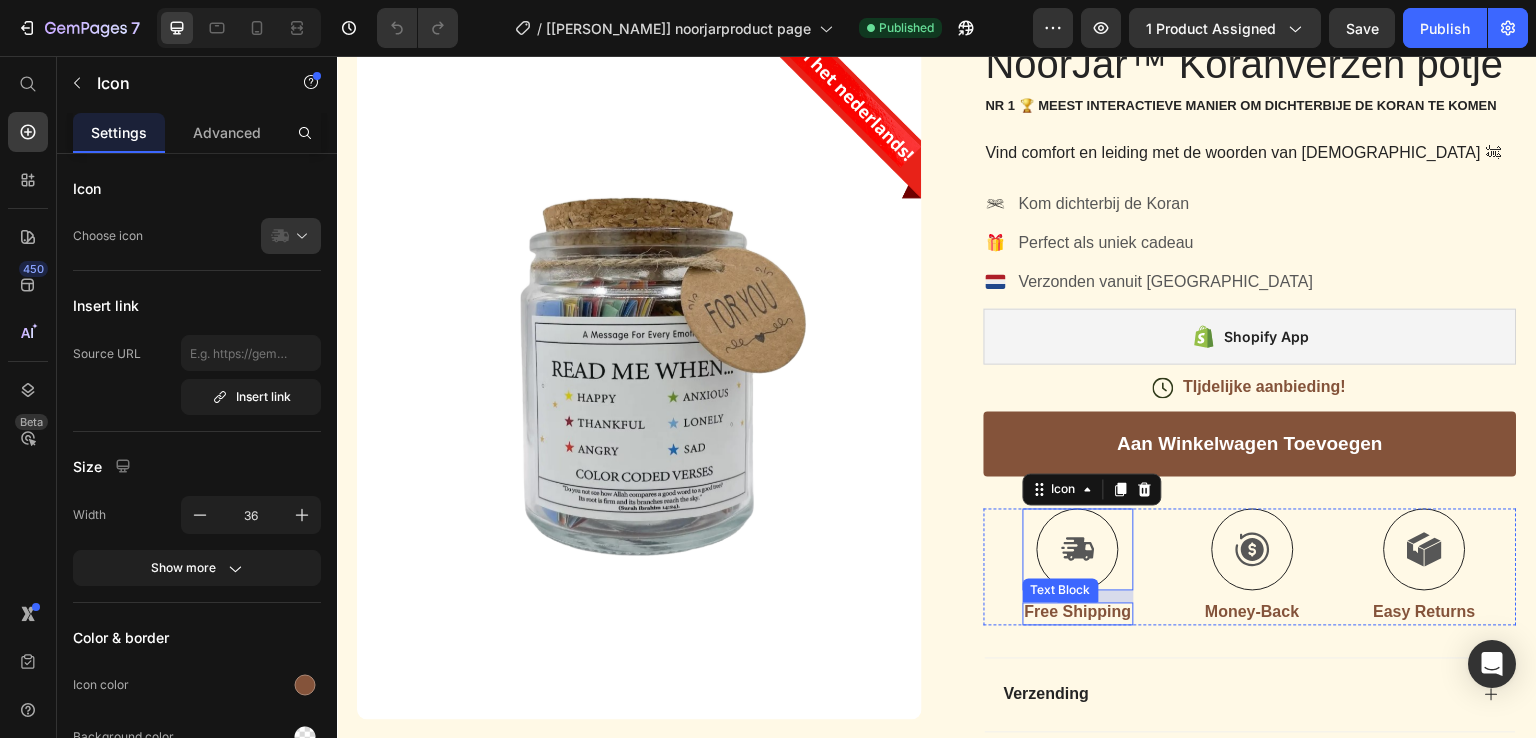 click on "Free Shipping" at bounding box center (1078, 613) 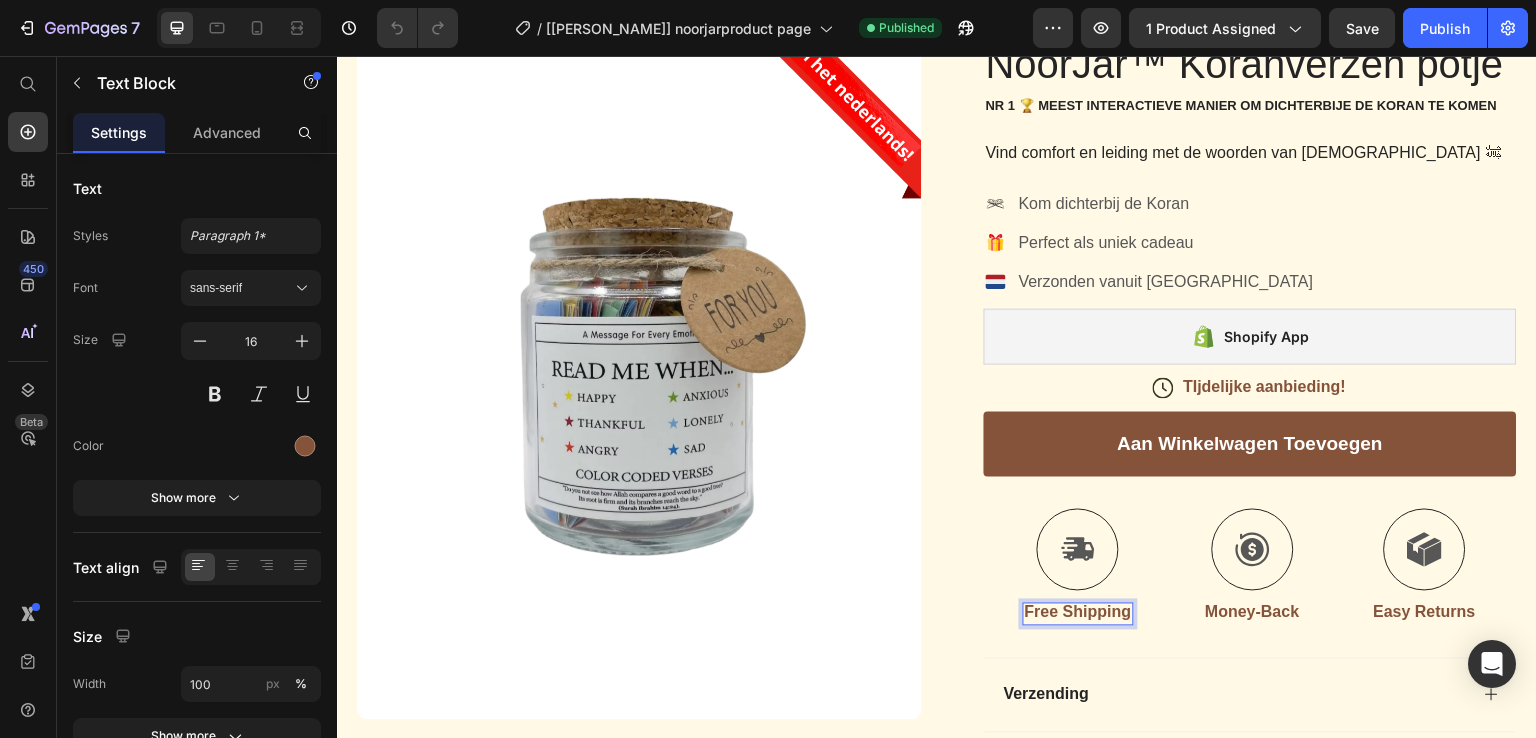 click on "Free Shipping" at bounding box center (1078, 613) 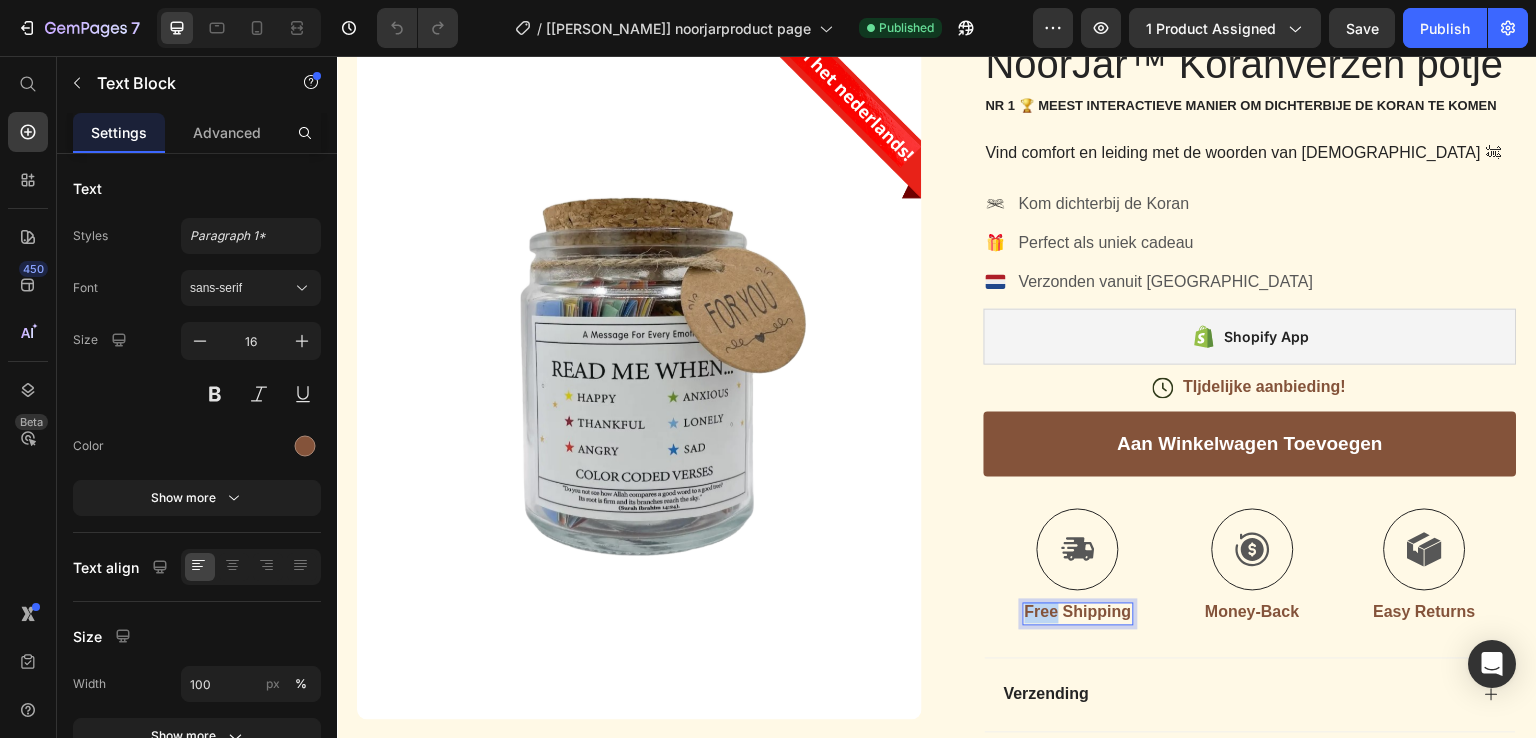 click on "Free Shipping" at bounding box center (1078, 613) 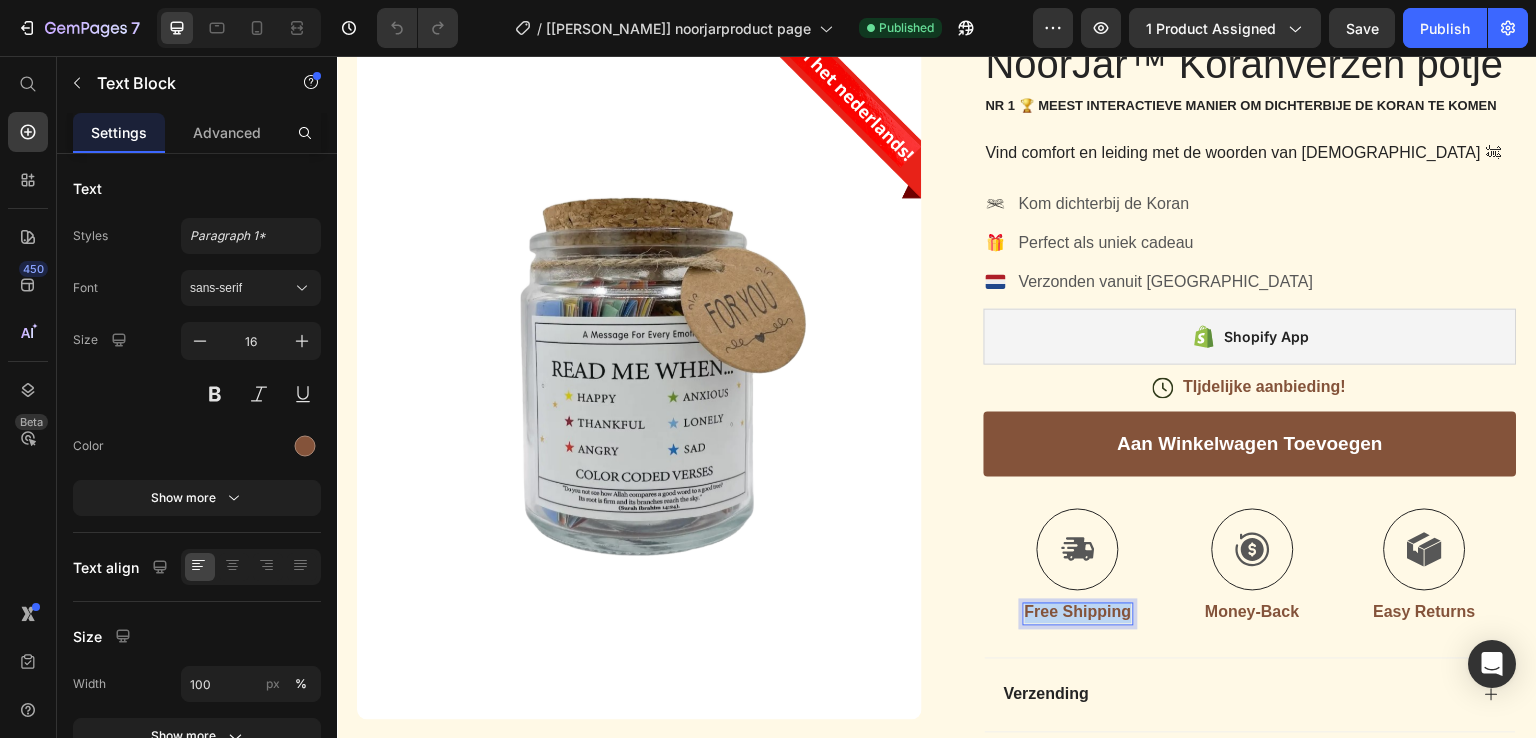 click on "Free Shipping" at bounding box center (1078, 613) 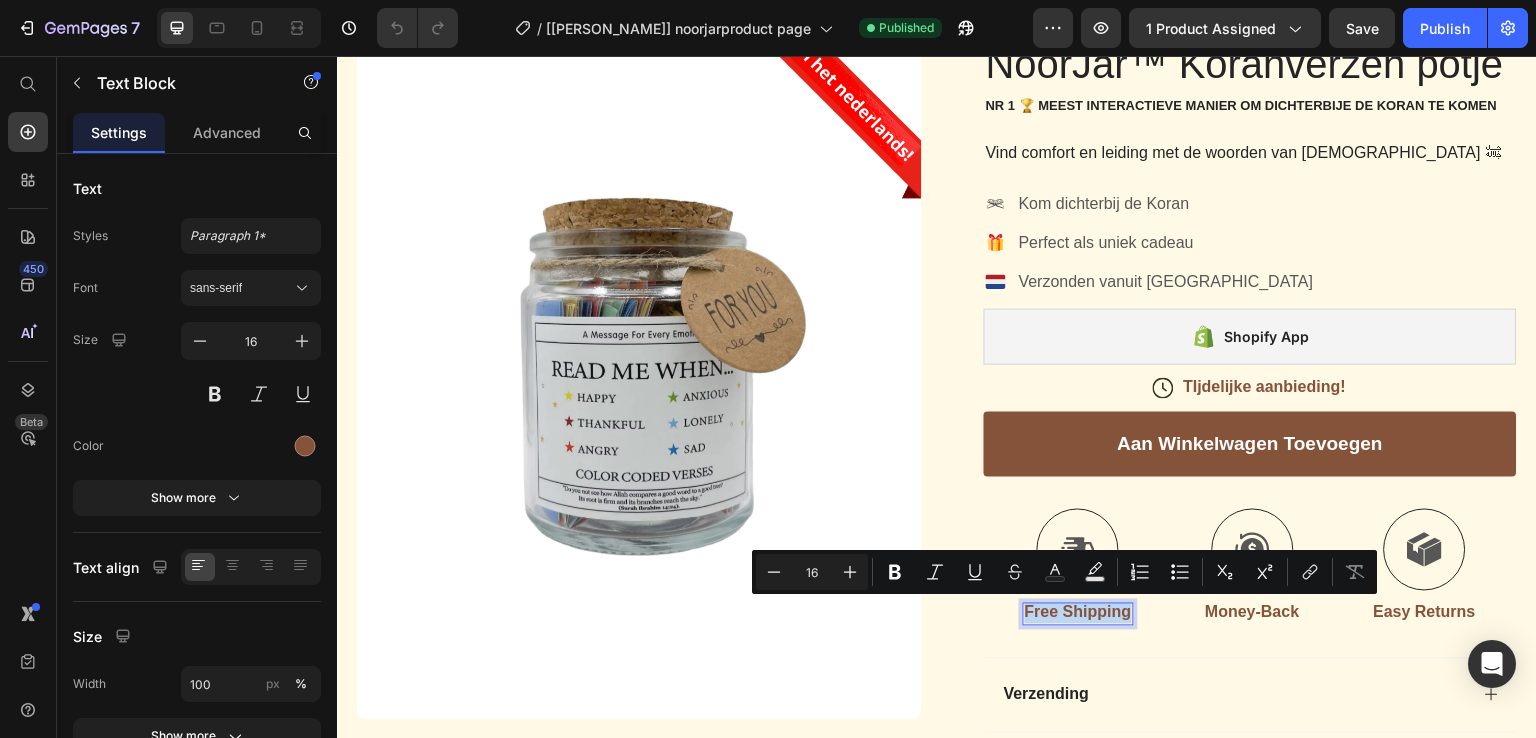 click on "Free Shipping" at bounding box center (1078, 613) 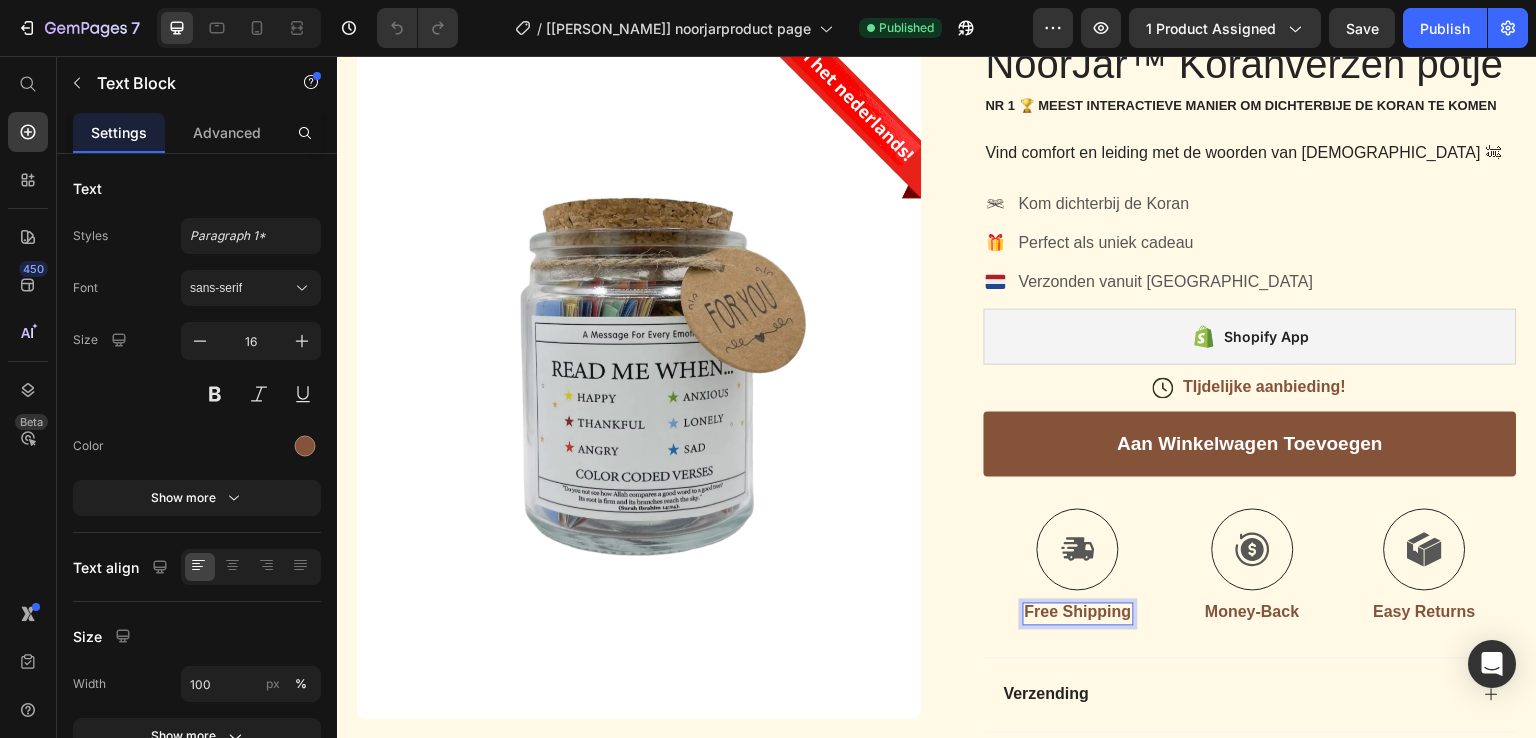 click on "Free Shipping" at bounding box center (1078, 613) 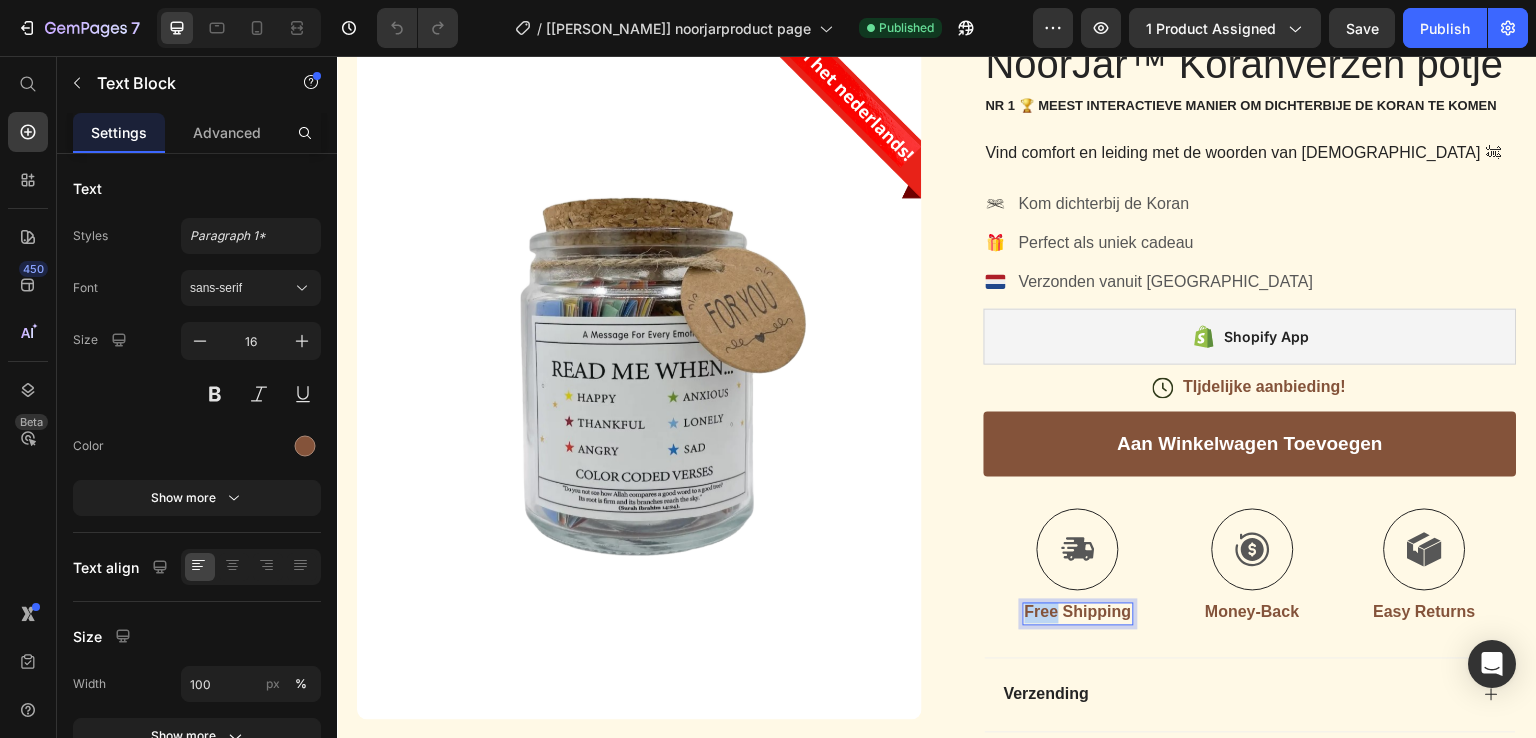 click on "Free Shipping" at bounding box center [1078, 613] 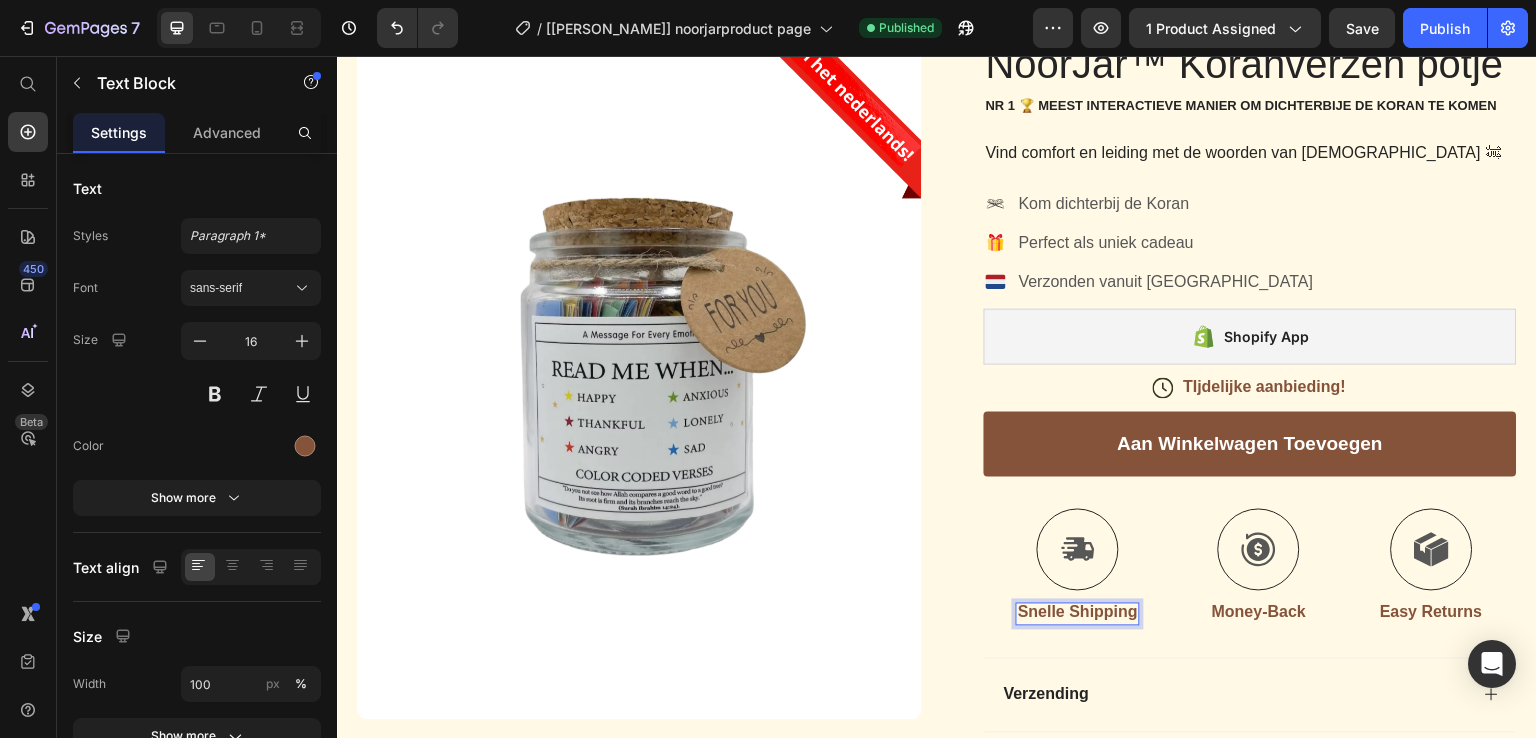 click on "Snelle Shipping" at bounding box center (1078, 613) 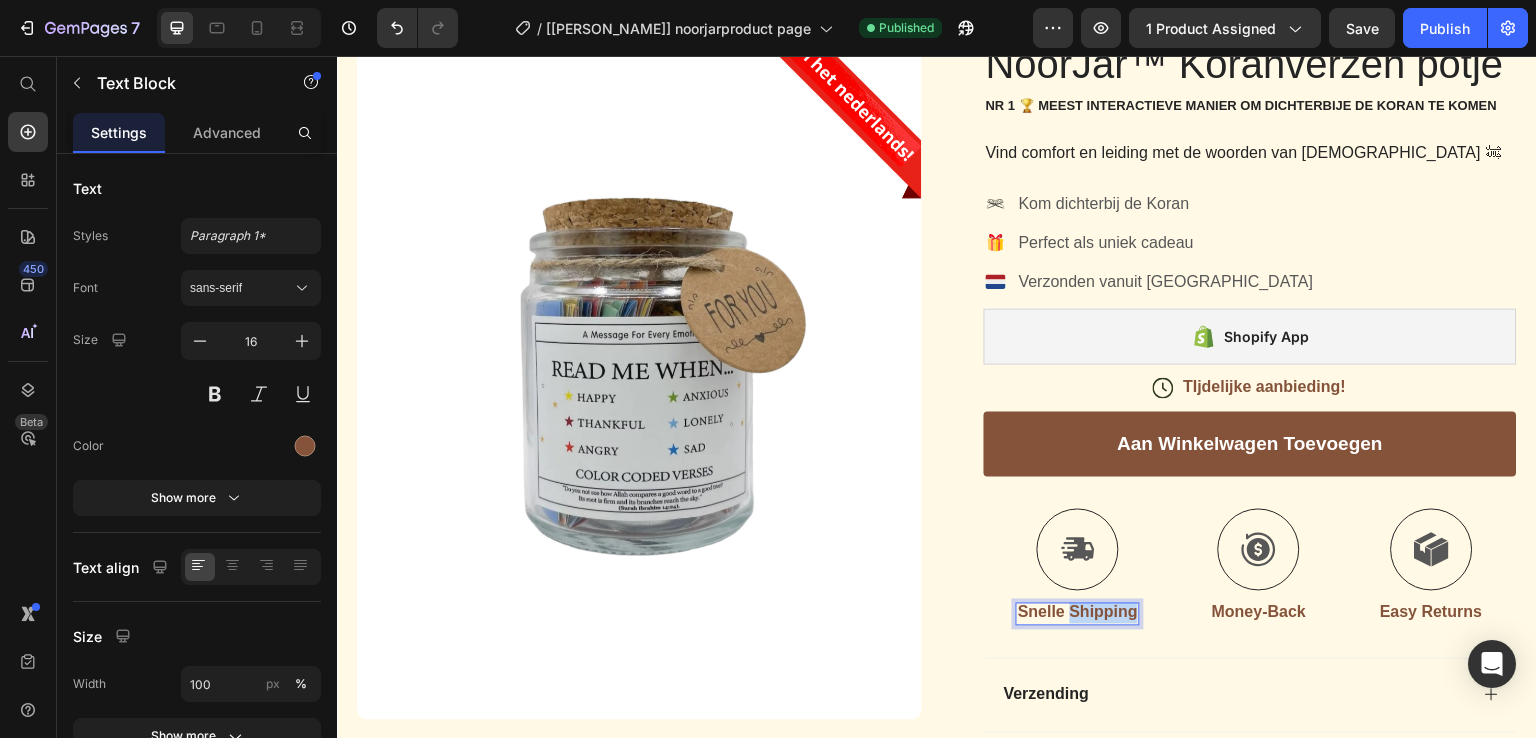 click on "Snelle Shipping" at bounding box center (1078, 613) 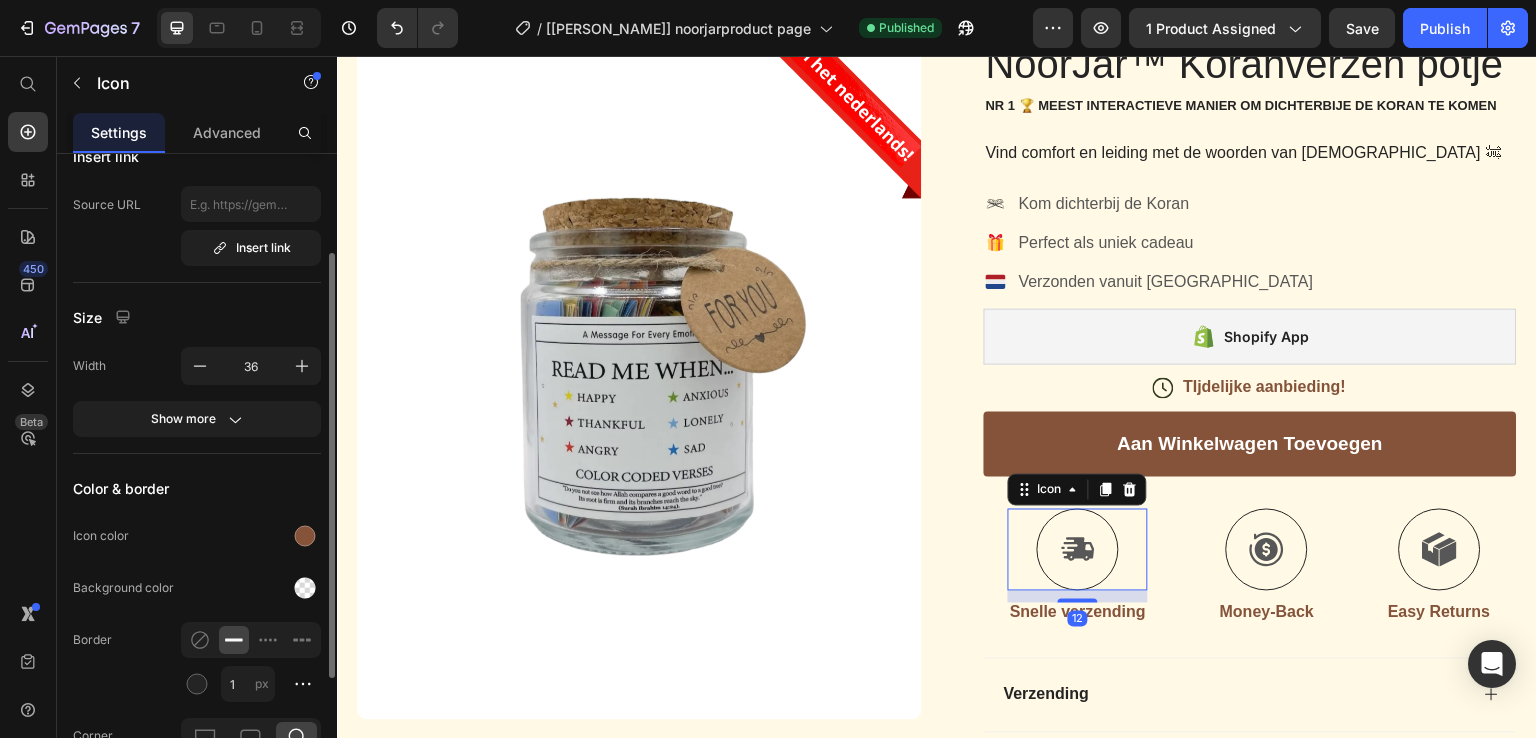 scroll, scrollTop: 148, scrollLeft: 0, axis: vertical 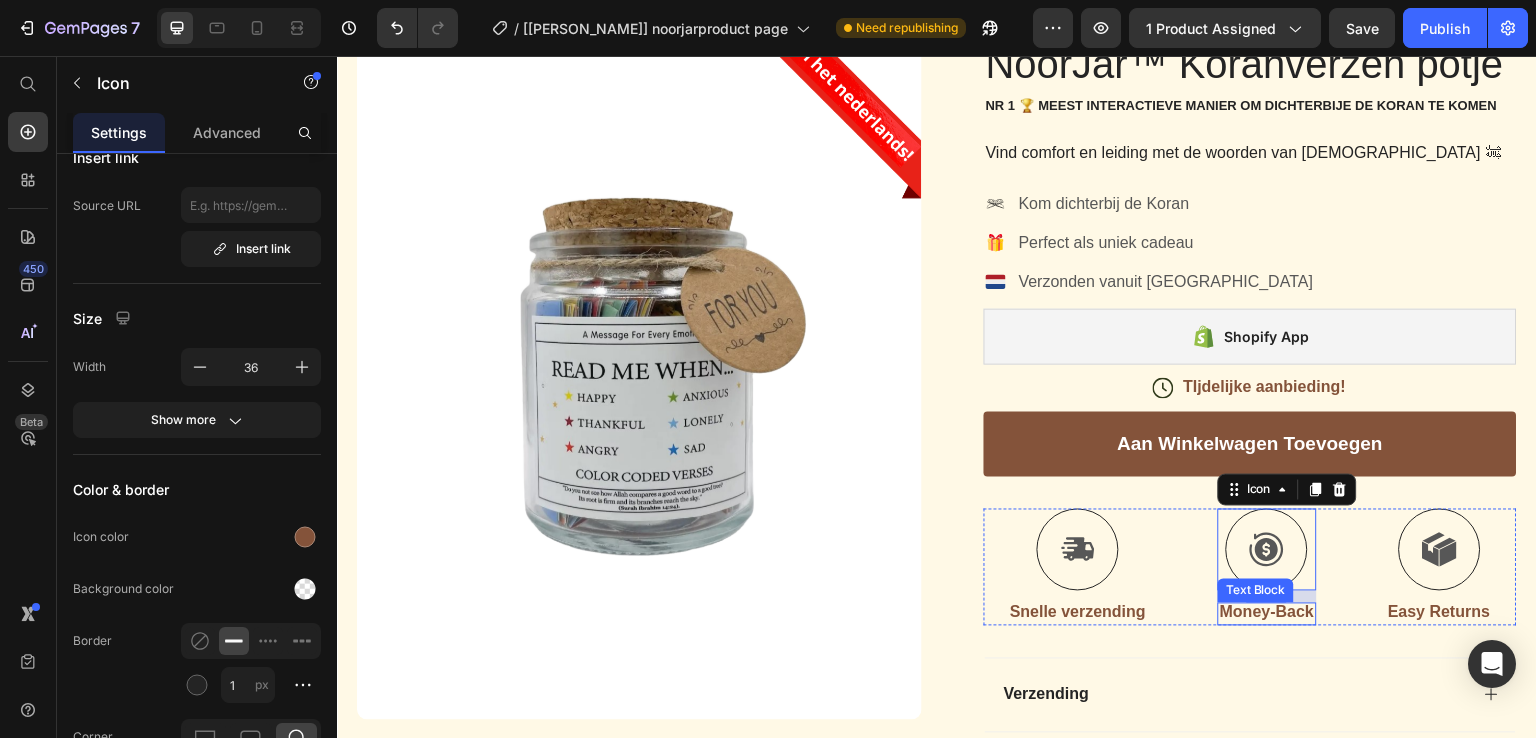 click on "Money-Back" at bounding box center [1267, 613] 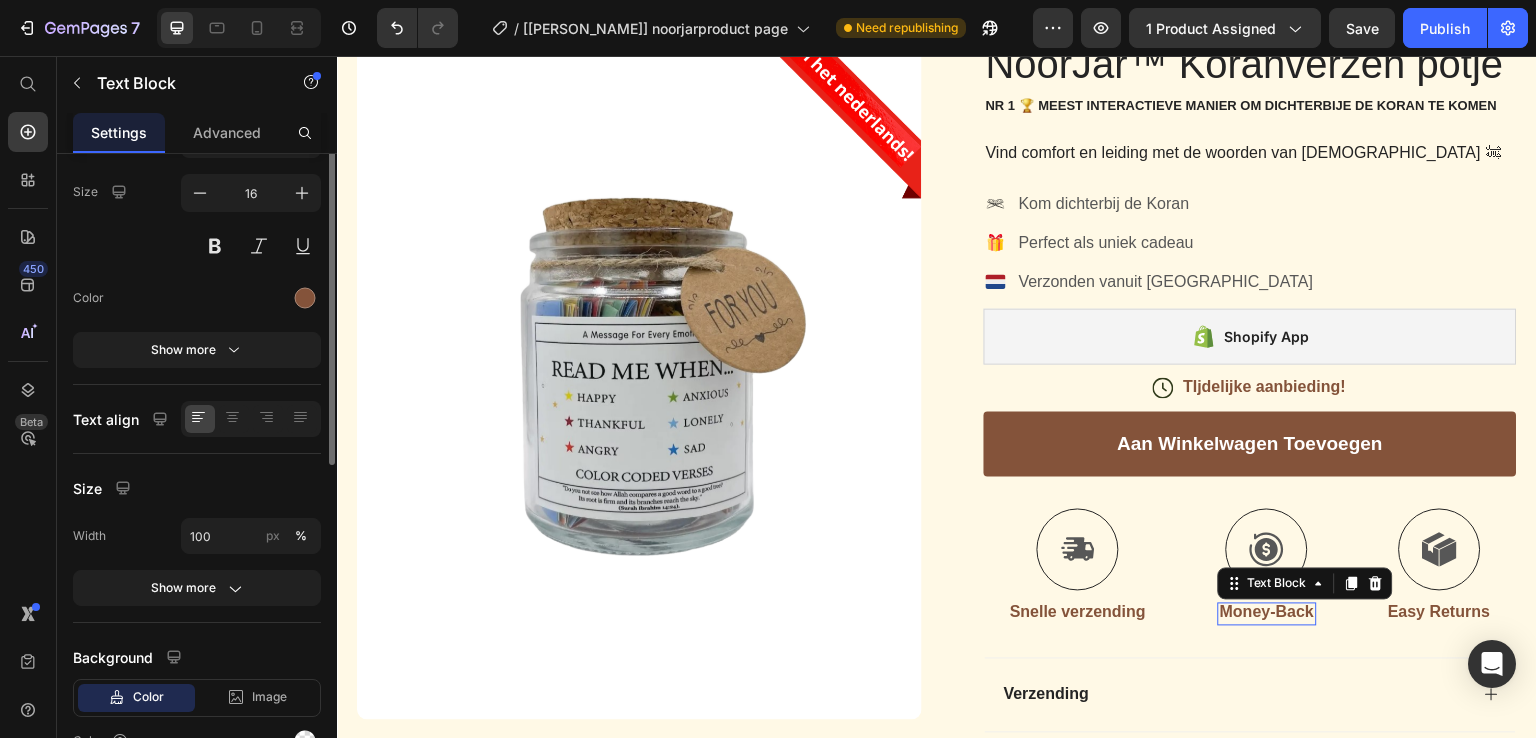 scroll, scrollTop: 0, scrollLeft: 0, axis: both 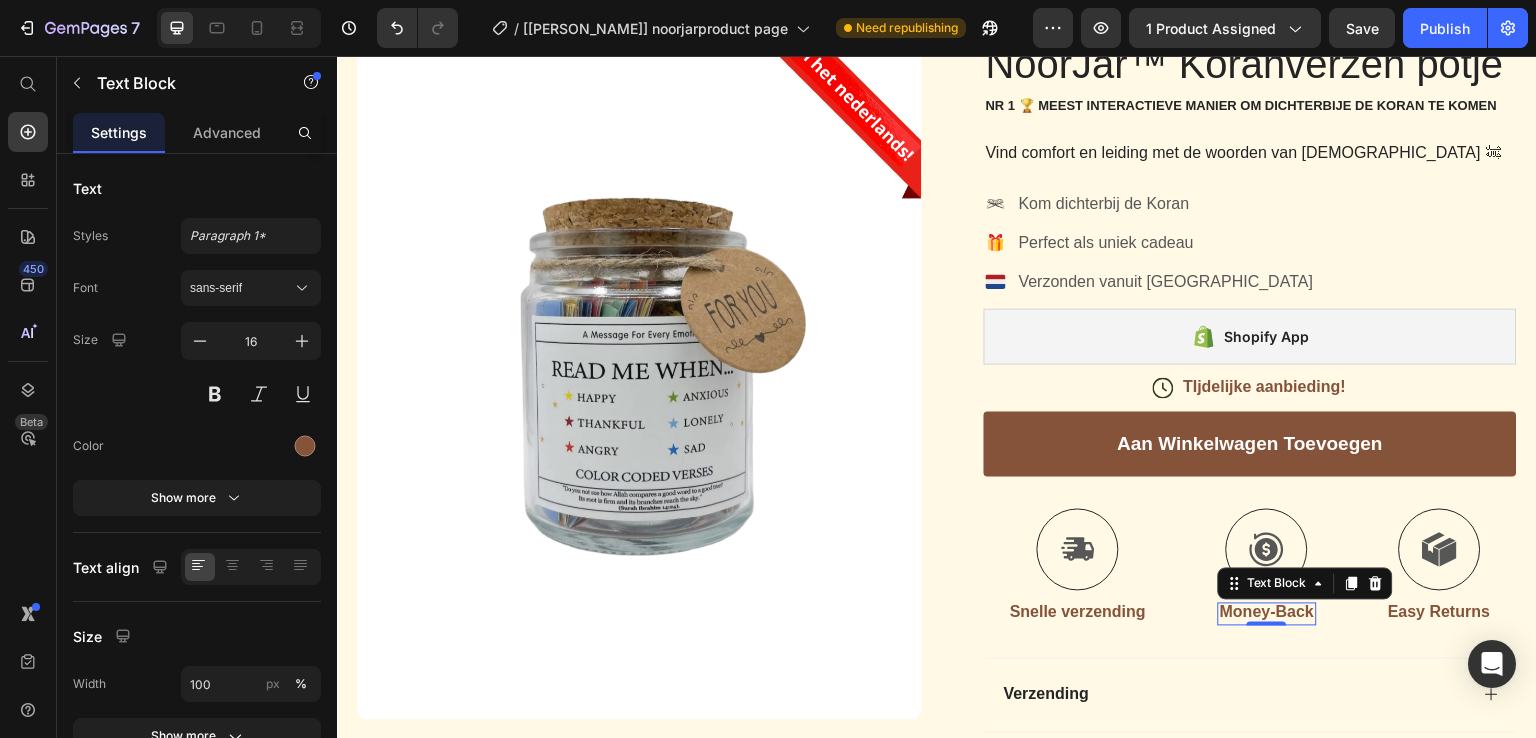 click on "Money-Back" at bounding box center [1267, 613] 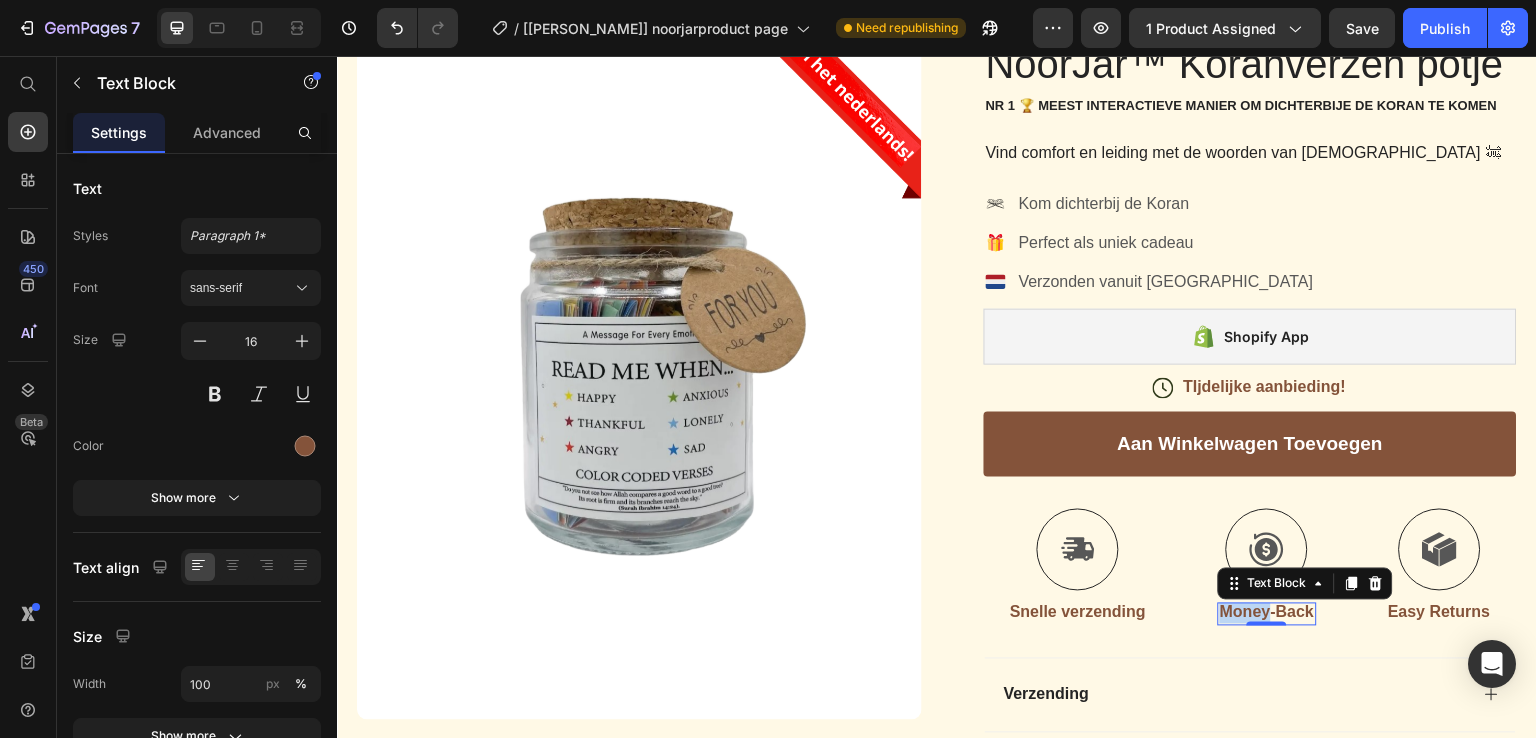 click on "Money-Back" at bounding box center [1267, 613] 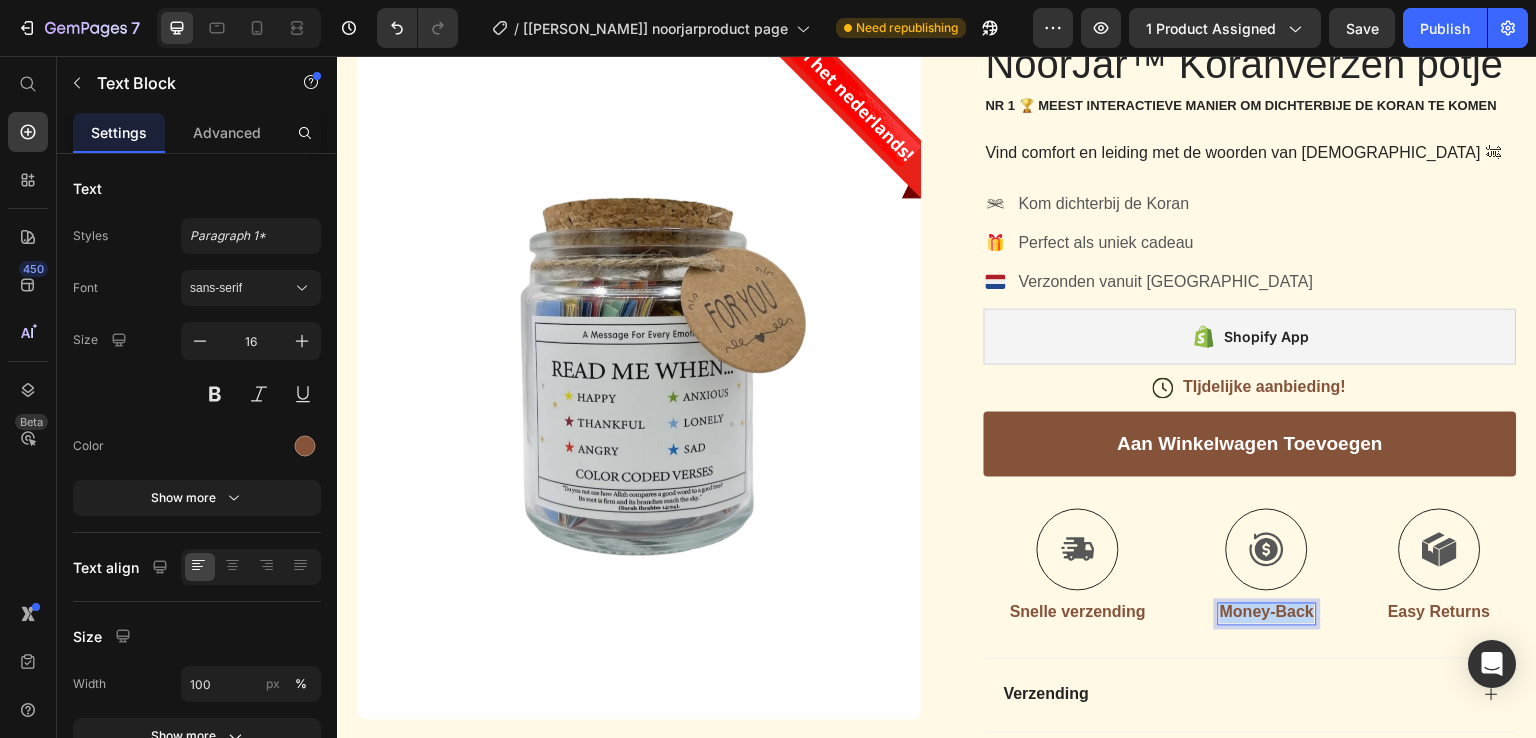 click on "Money-Back" at bounding box center [1267, 613] 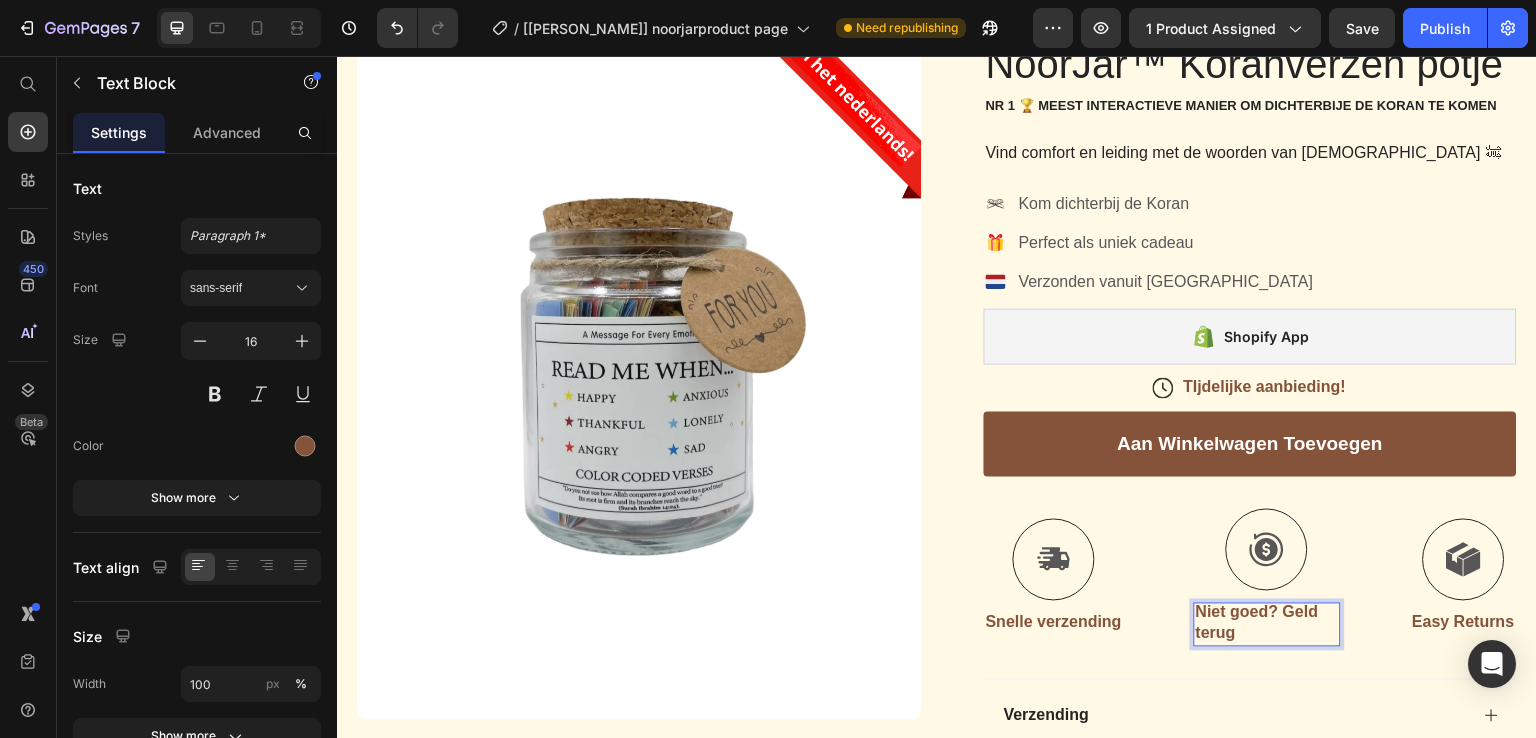 click on "Niet goed? Geld terug" at bounding box center (1267, 624) 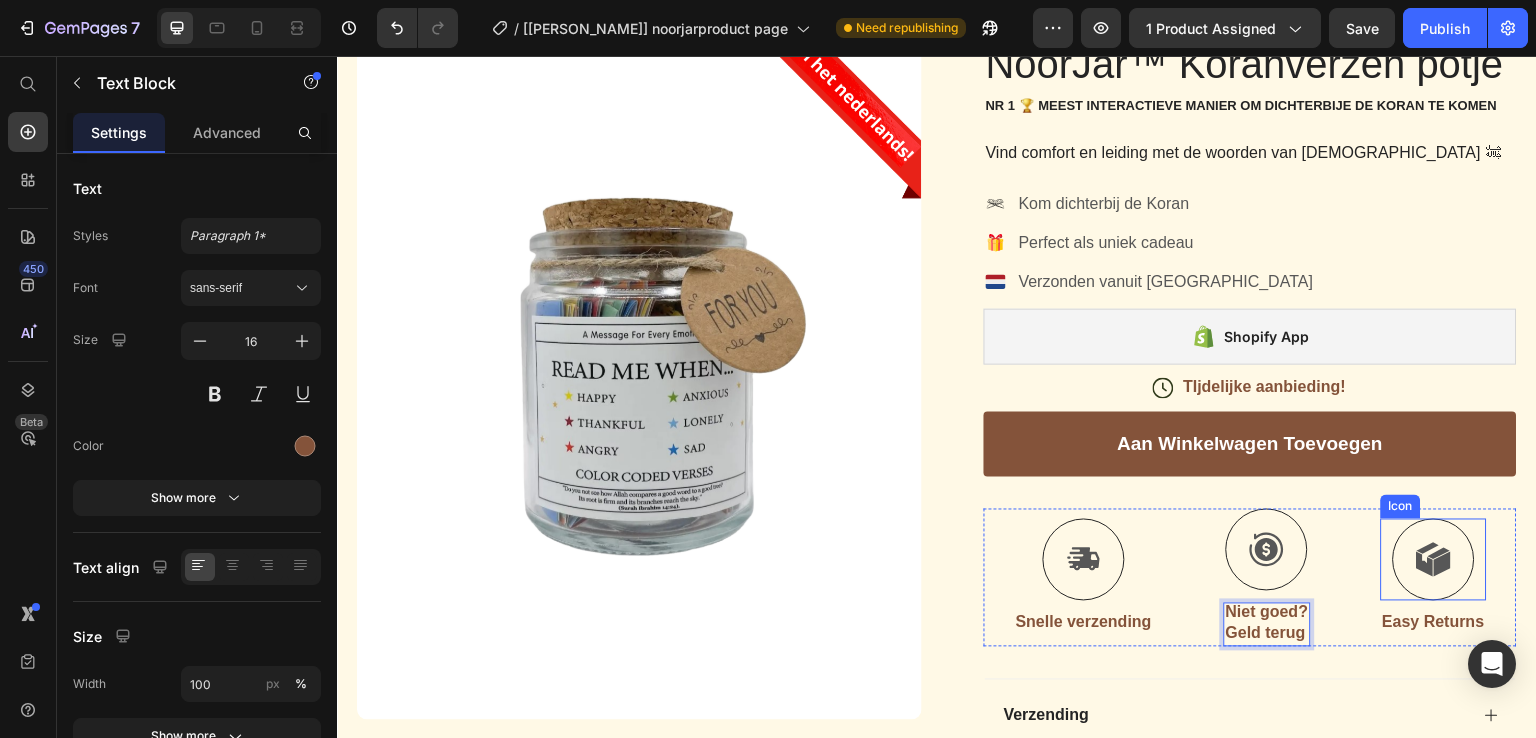 click at bounding box center (1434, 560) 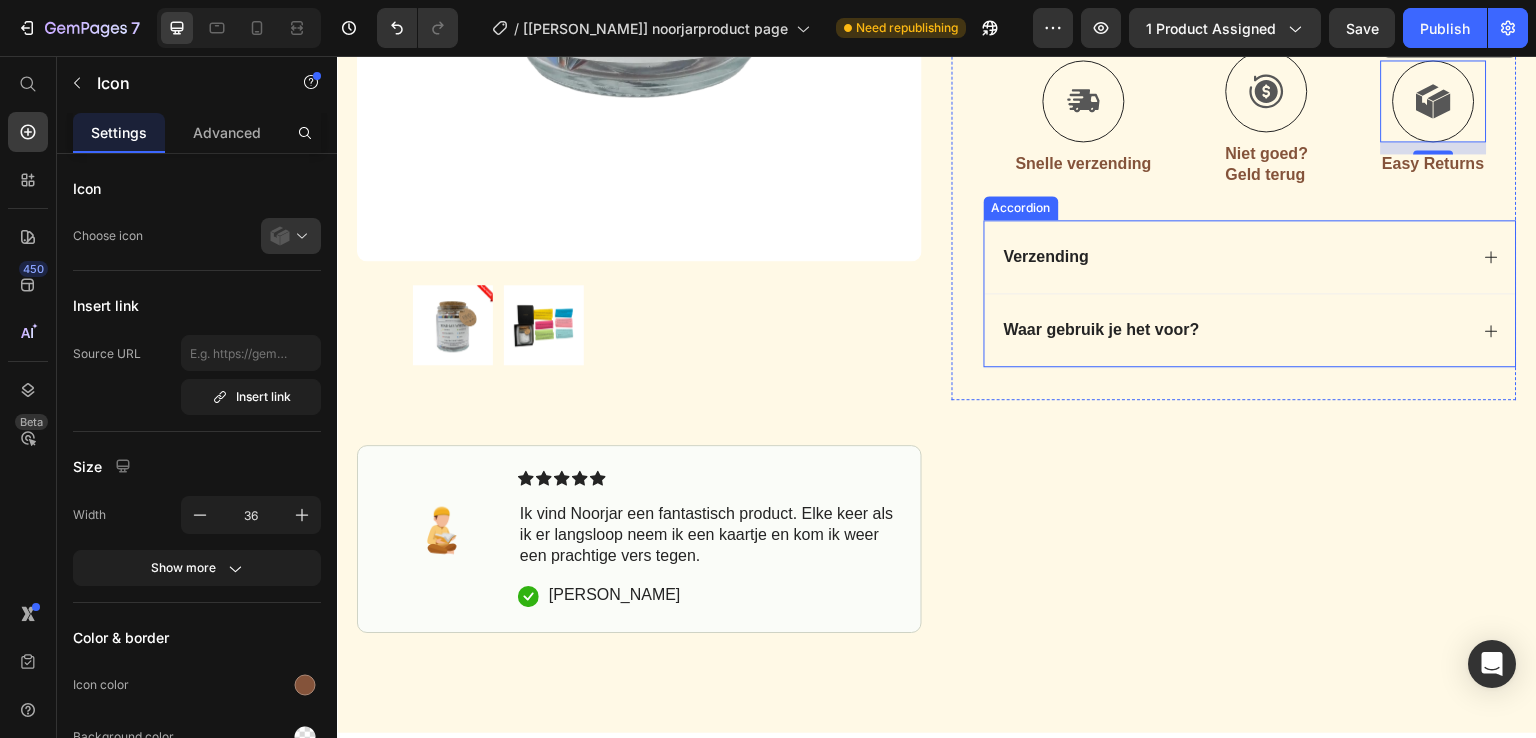 scroll, scrollTop: 343, scrollLeft: 0, axis: vertical 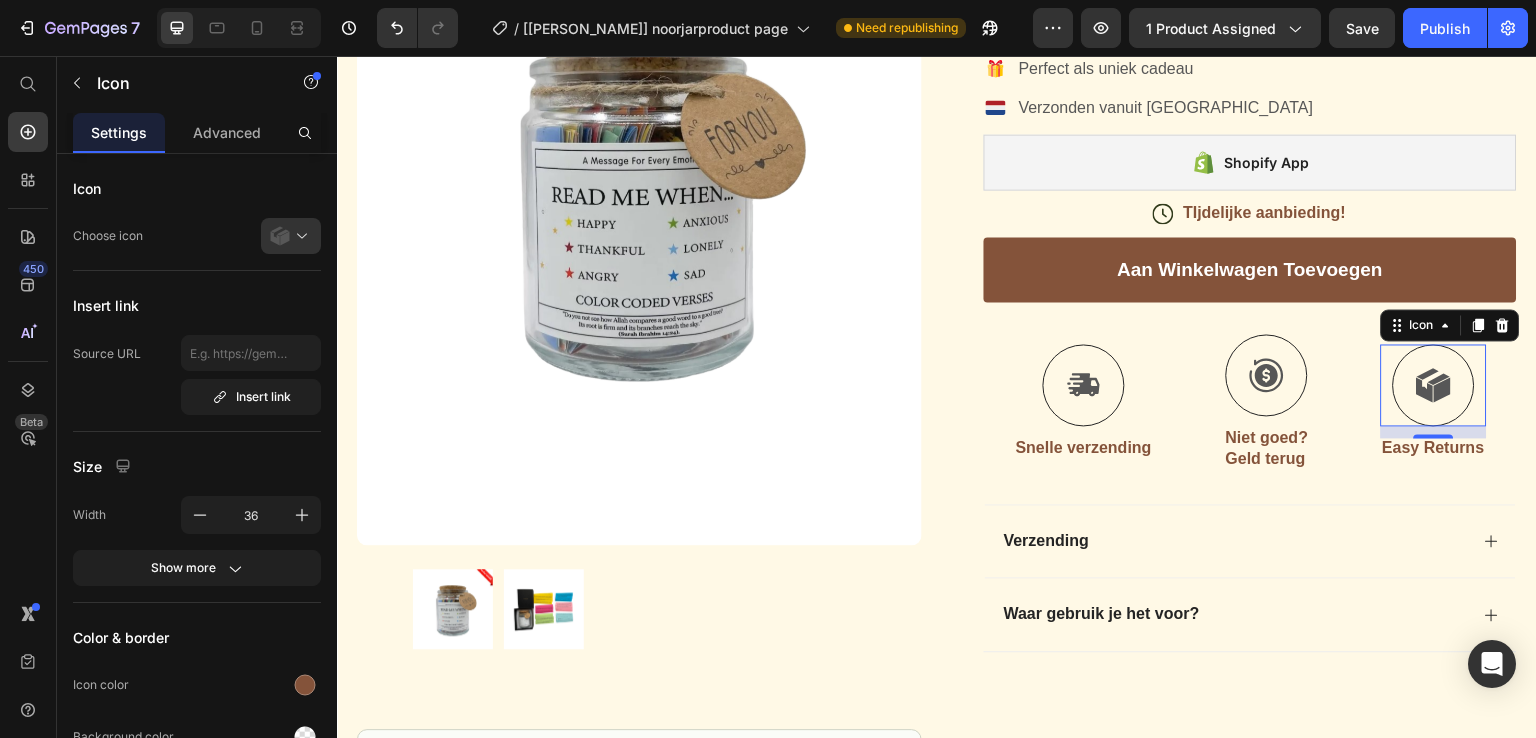 click on "12" at bounding box center (1434, 454) 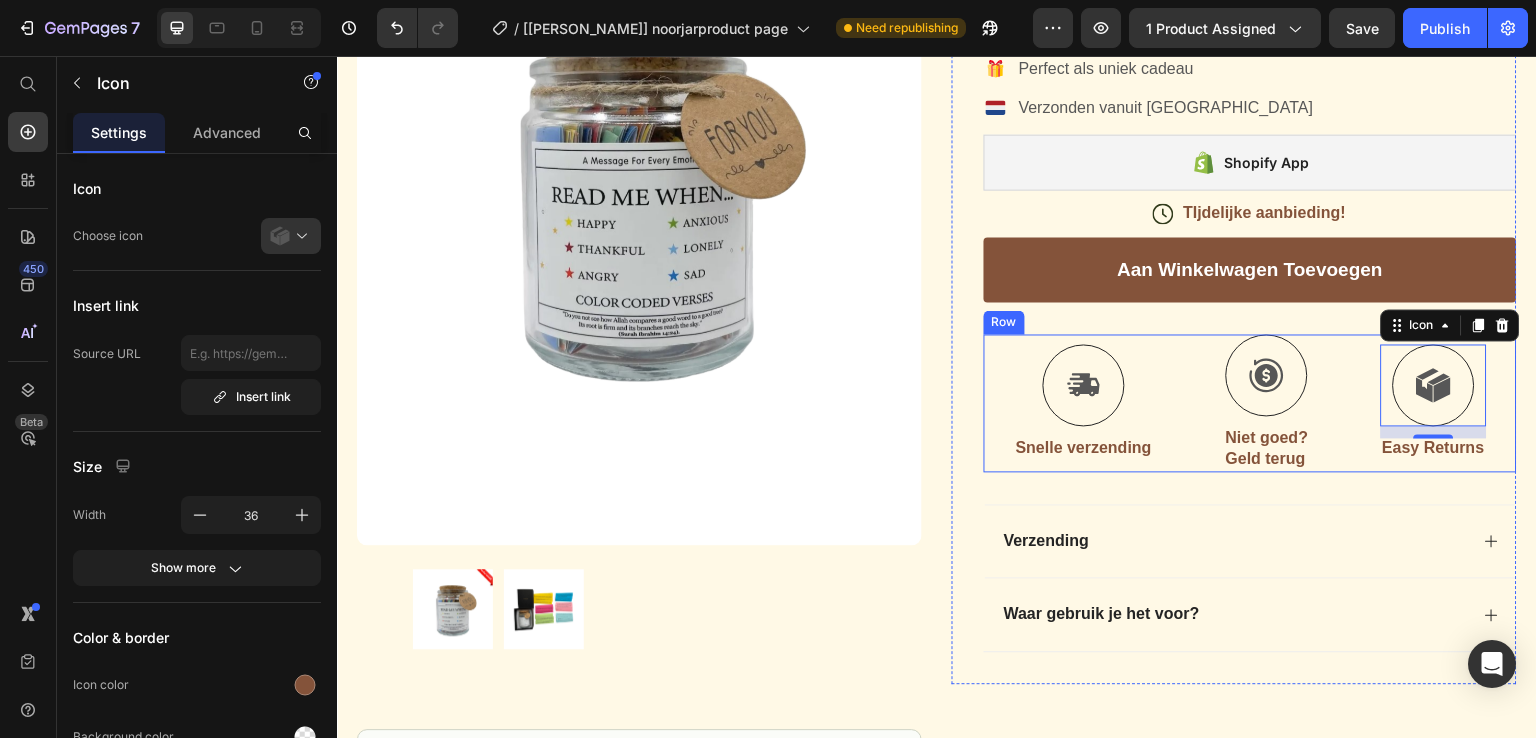 click on "Icon Snelle verzending Text Block
Icon Niet goed?  Geld terug Text Block
Icon   12 Easy Returns Text Block Row" at bounding box center (1250, 403) 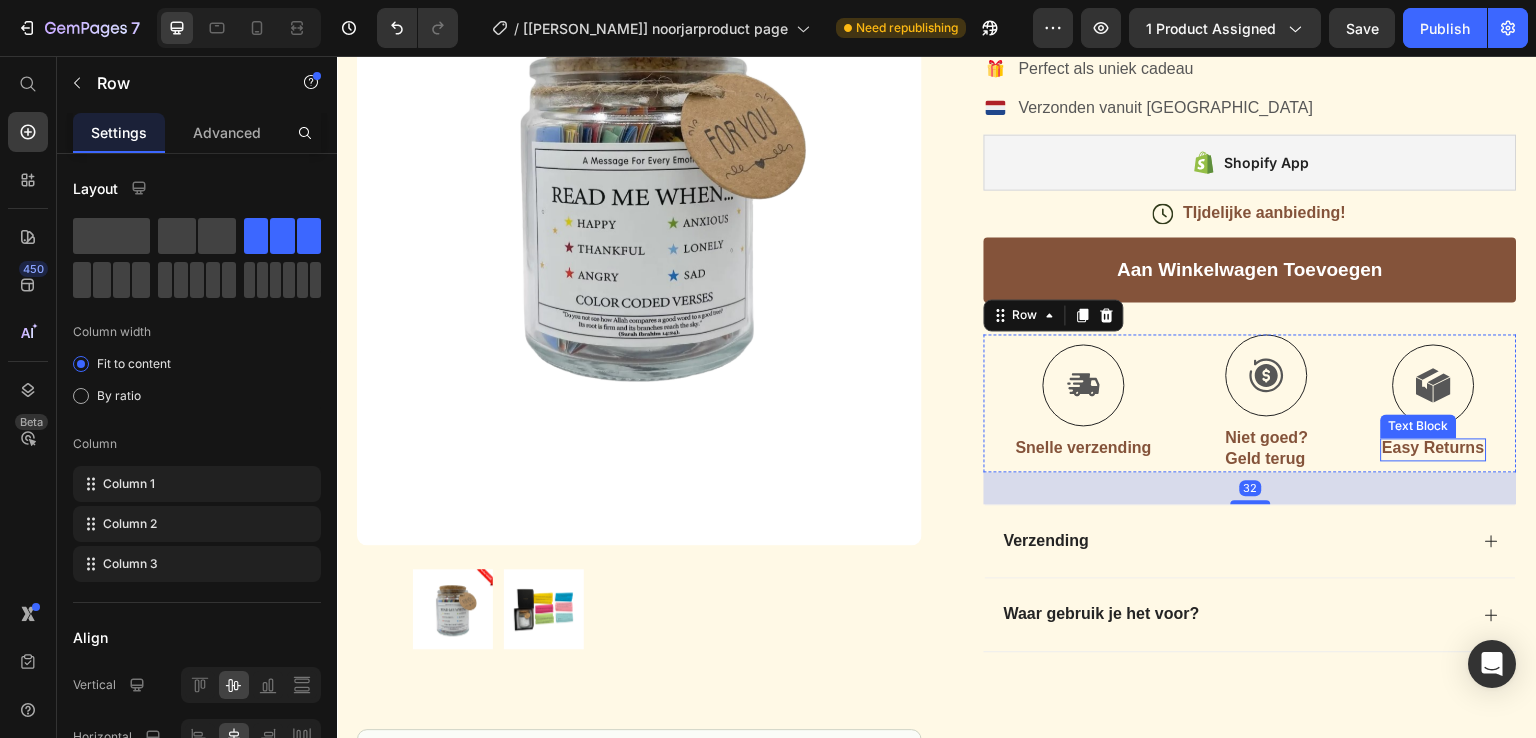 click on "Easy Returns" at bounding box center (1434, 448) 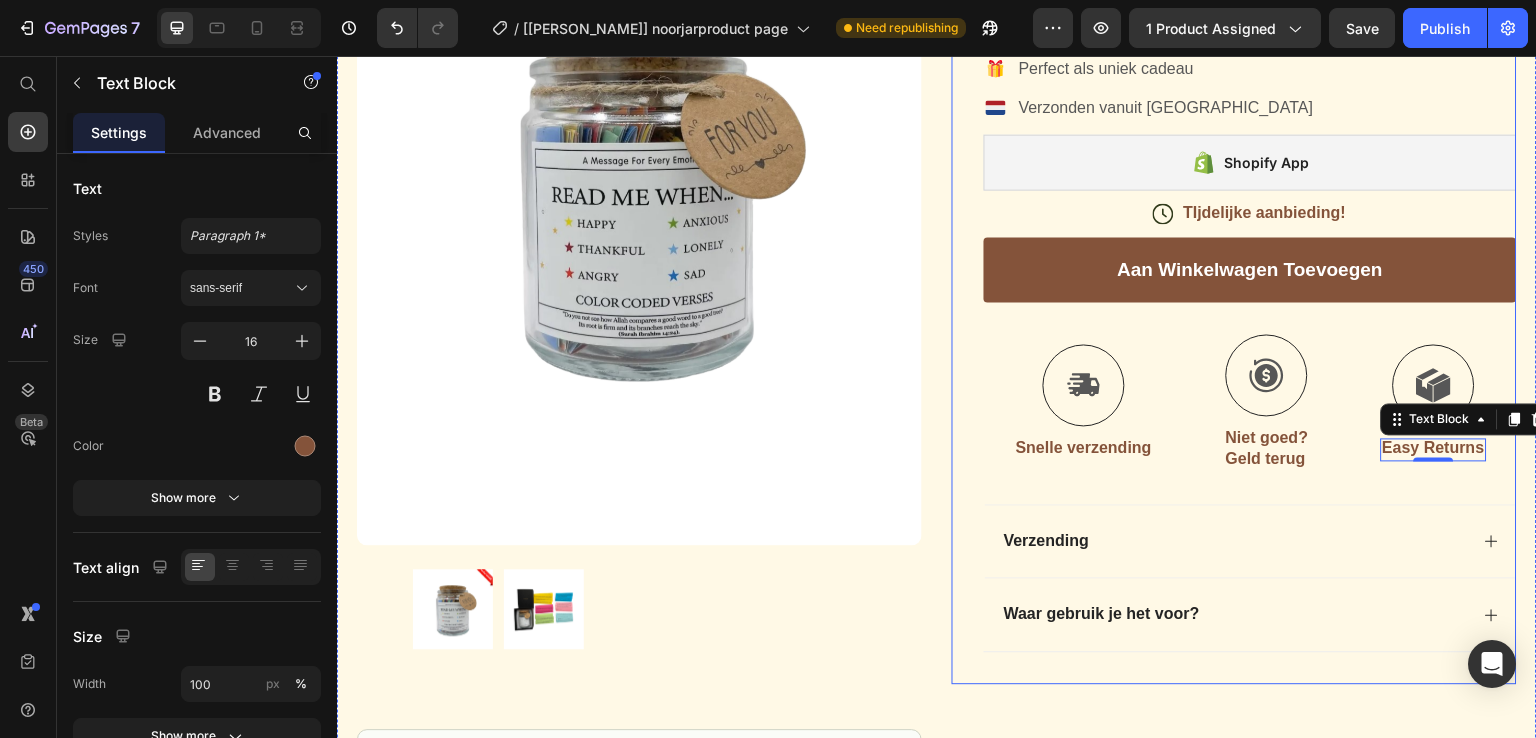 scroll, scrollTop: 452, scrollLeft: 0, axis: vertical 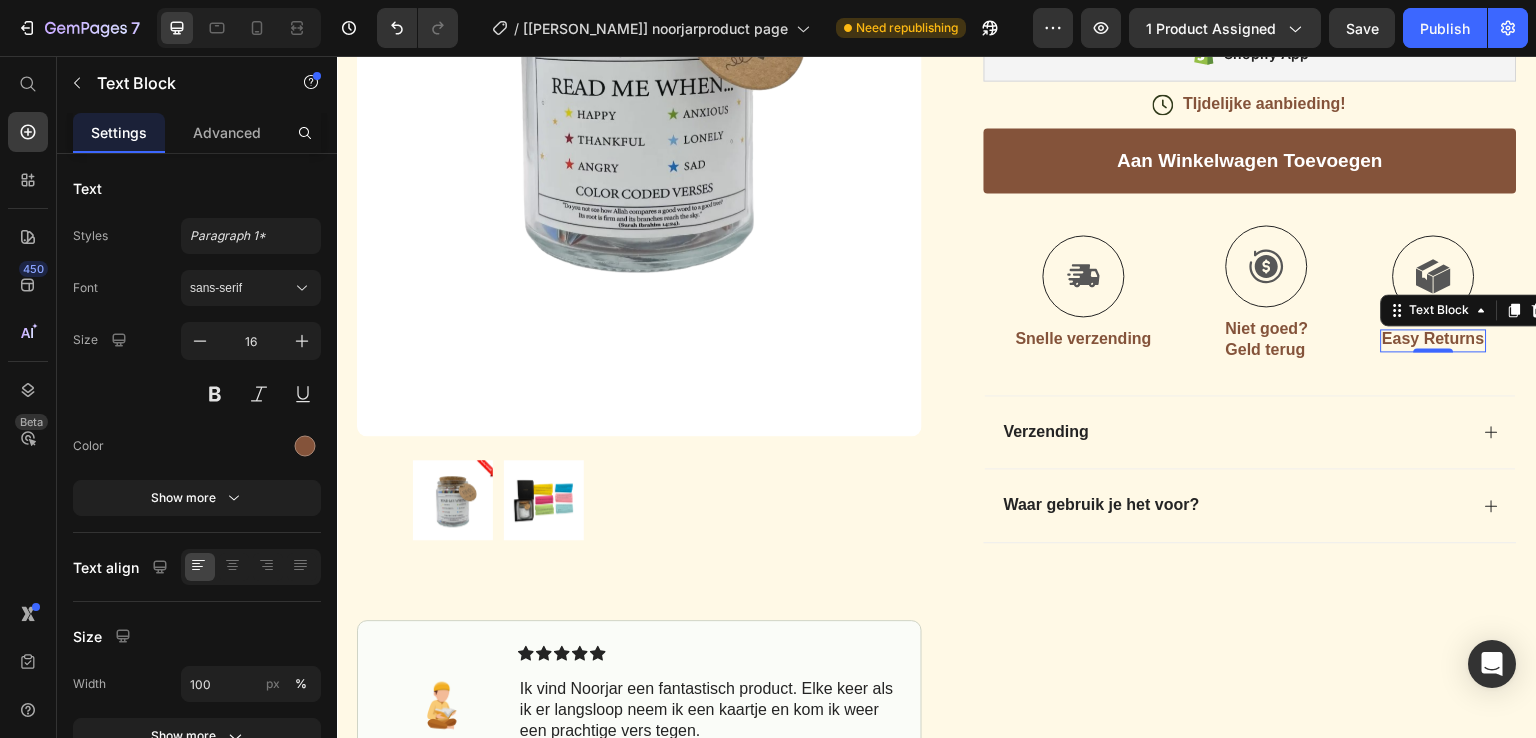 click on "Easy Returns" at bounding box center (1434, 339) 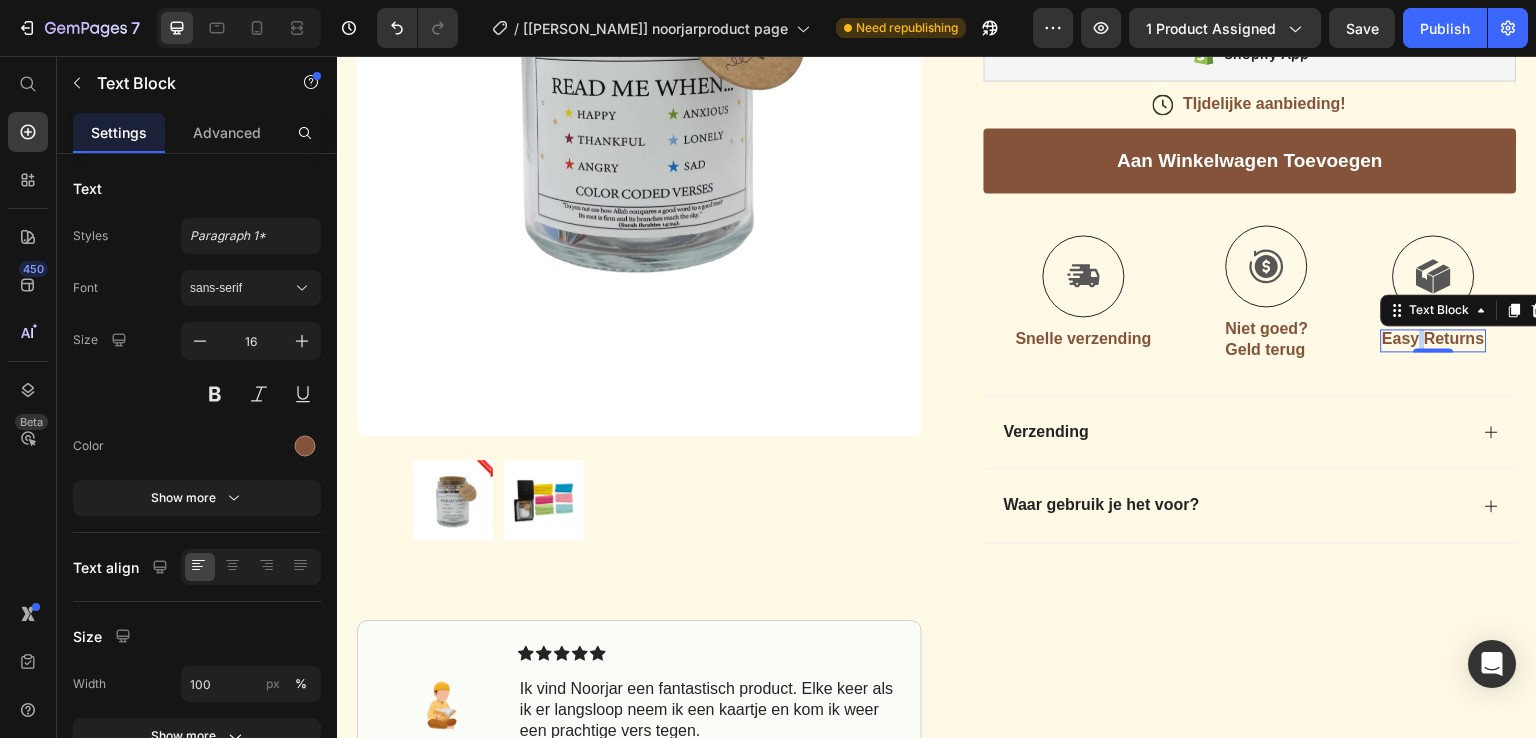 click on "Easy Returns" at bounding box center [1434, 339] 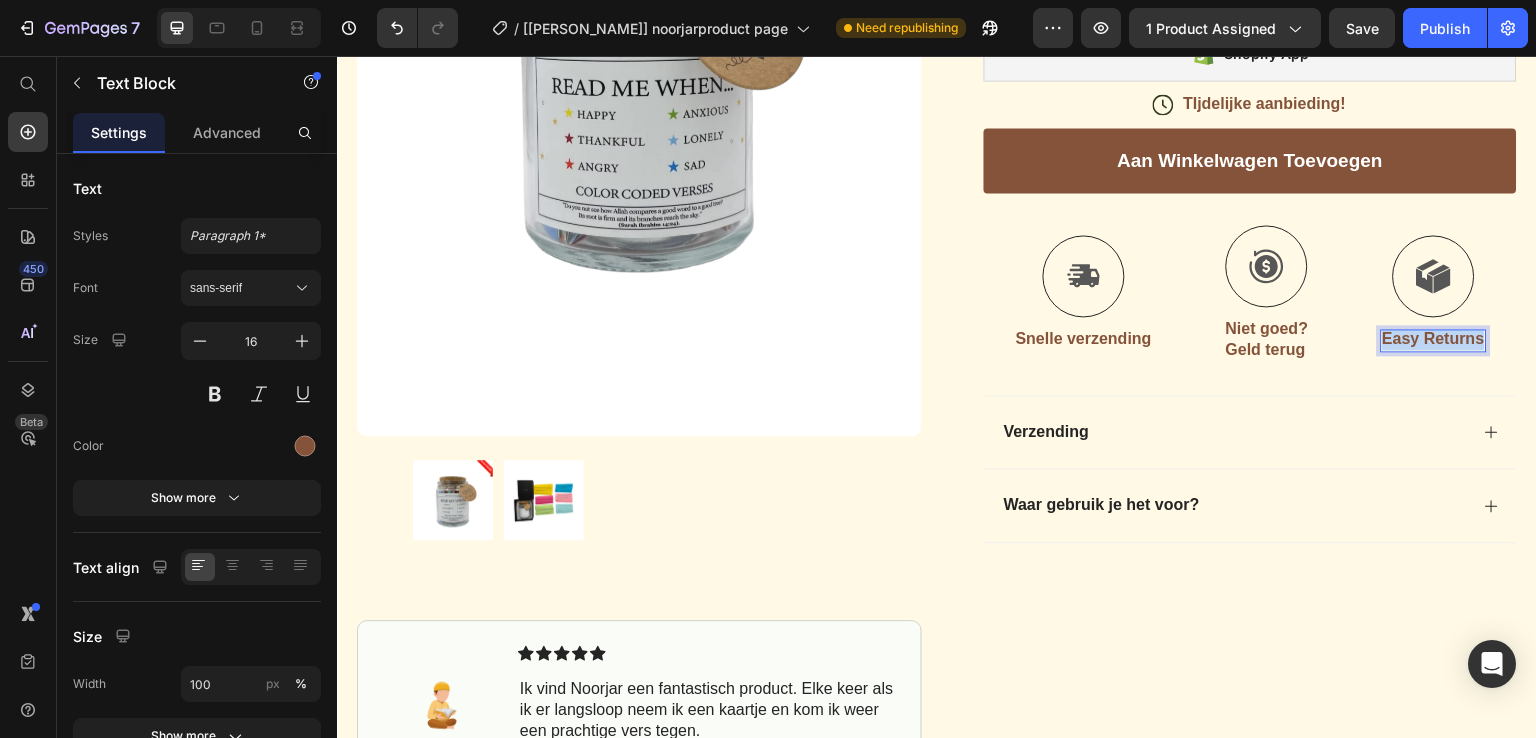 click on "Easy Returns" at bounding box center (1434, 339) 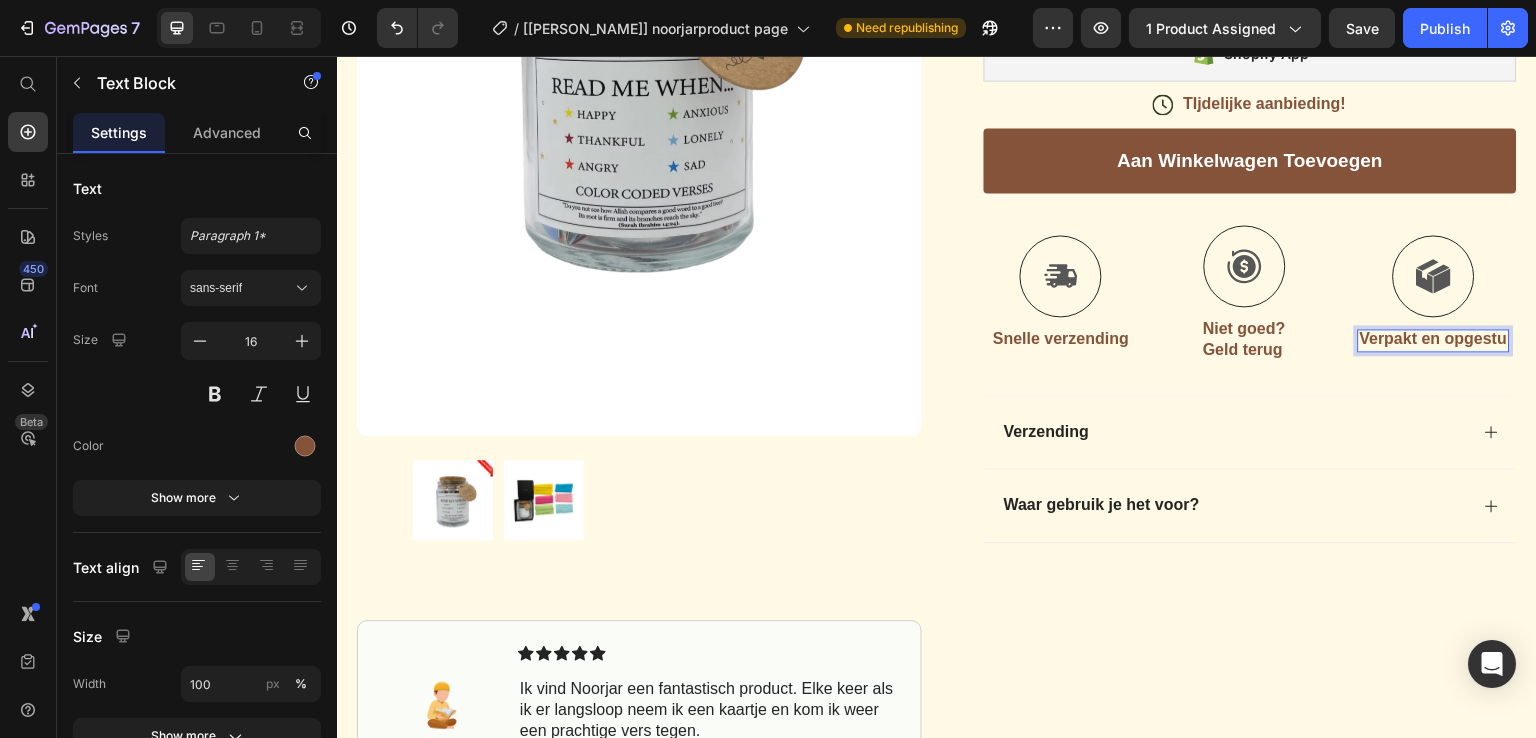 scroll, scrollTop: 442, scrollLeft: 0, axis: vertical 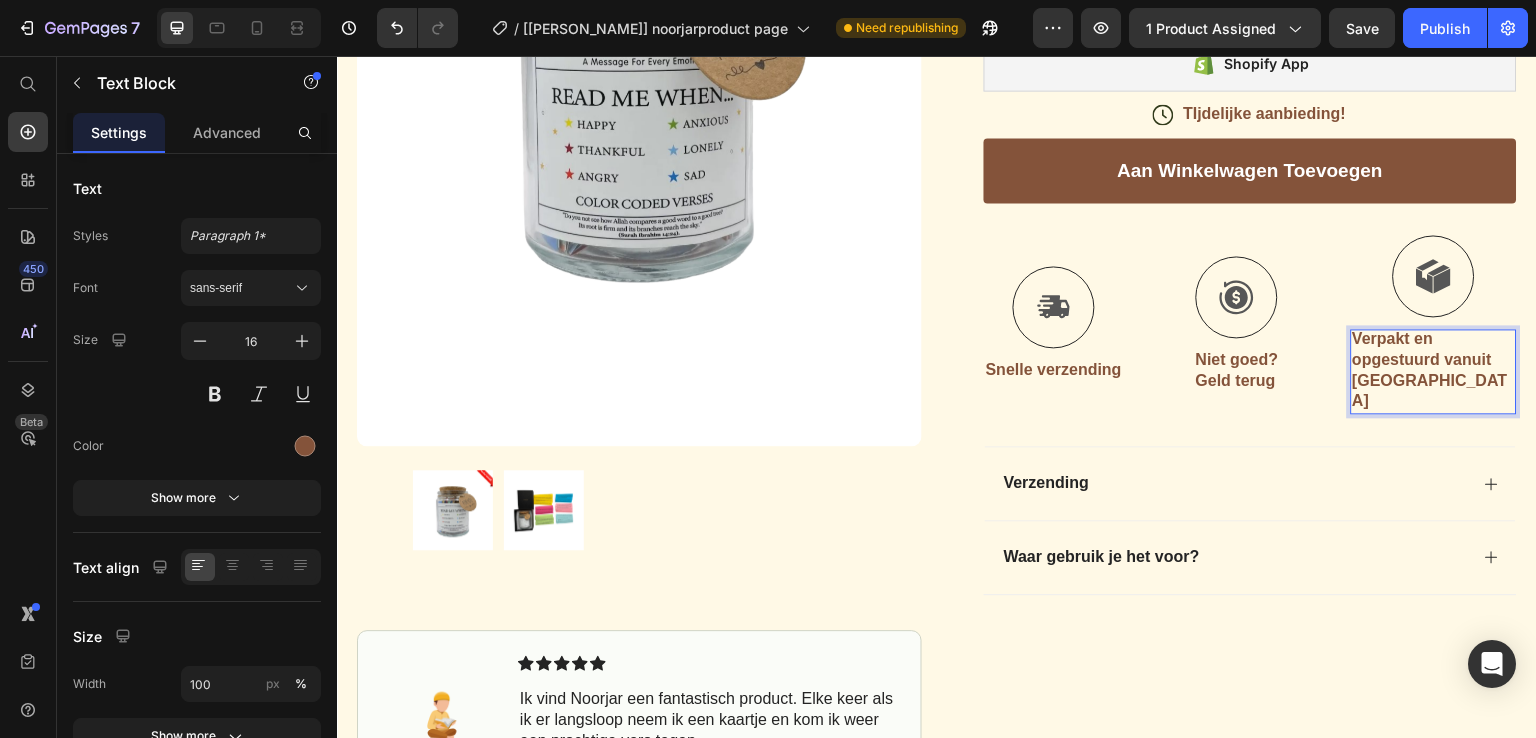 click on "Verpakt en opgestuurd vanuit [GEOGRAPHIC_DATA]" at bounding box center (1434, 370) 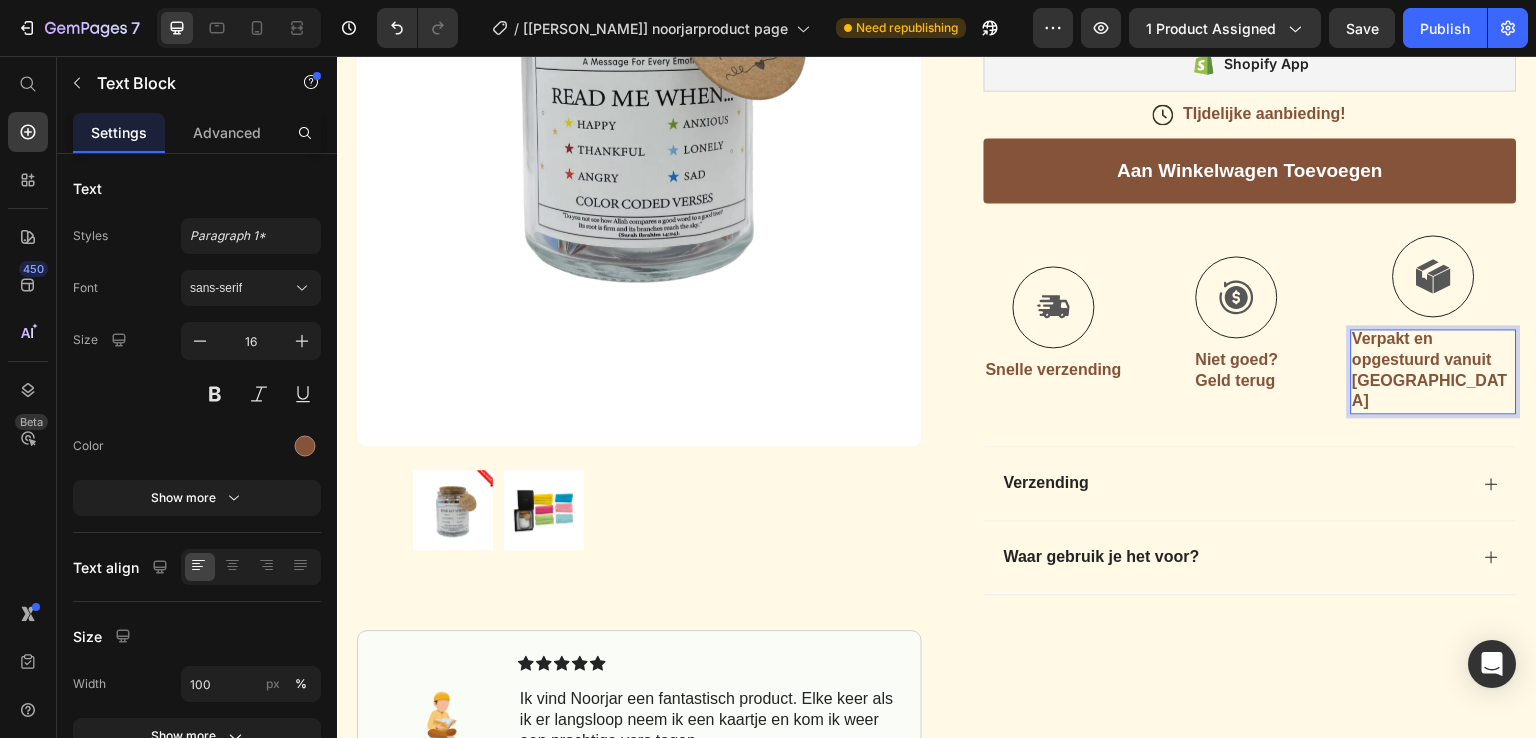 click on "Verpakt en opgestuurd vanuit [GEOGRAPHIC_DATA]" at bounding box center (1434, 370) 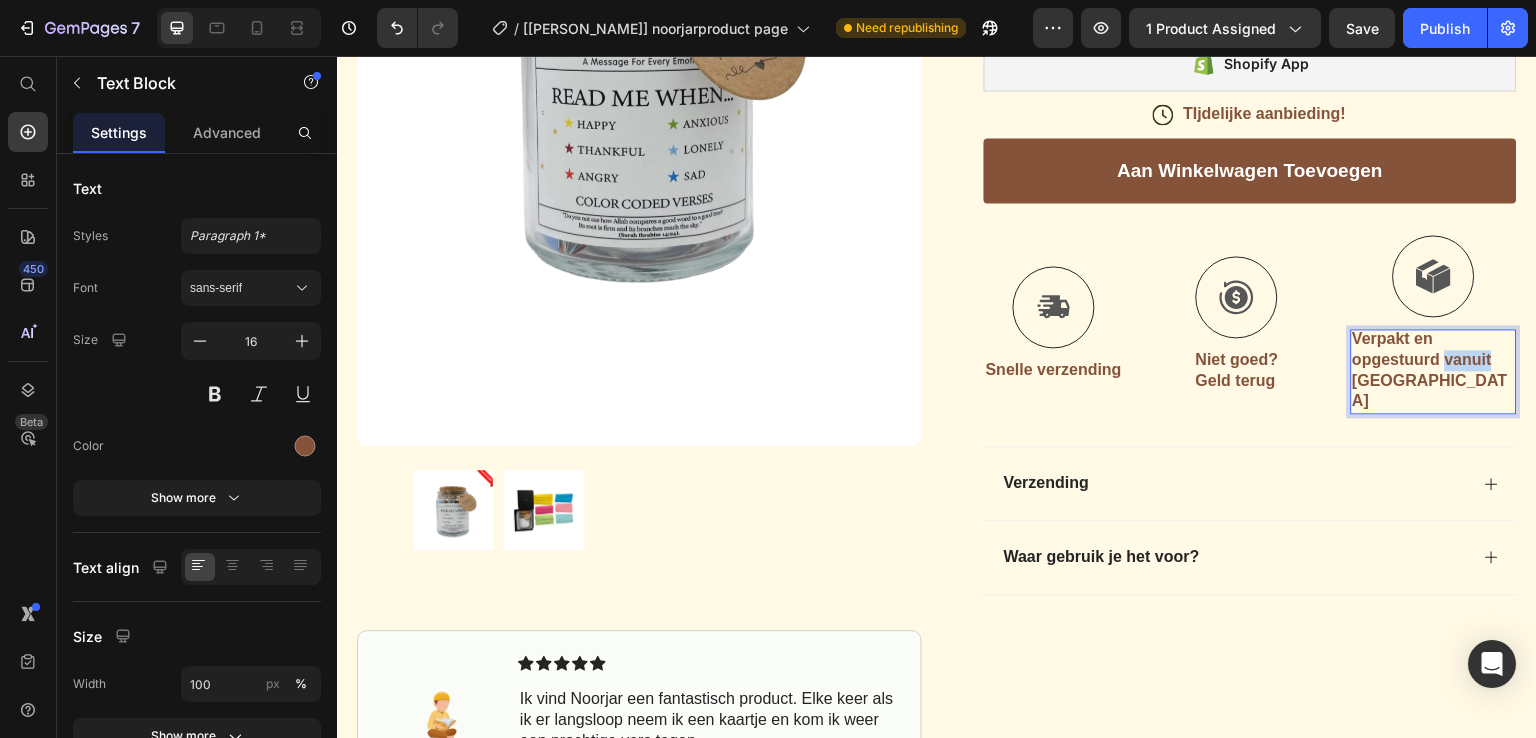 click on "Verpakt en opgestuurd vanuit [GEOGRAPHIC_DATA]" at bounding box center (1434, 370) 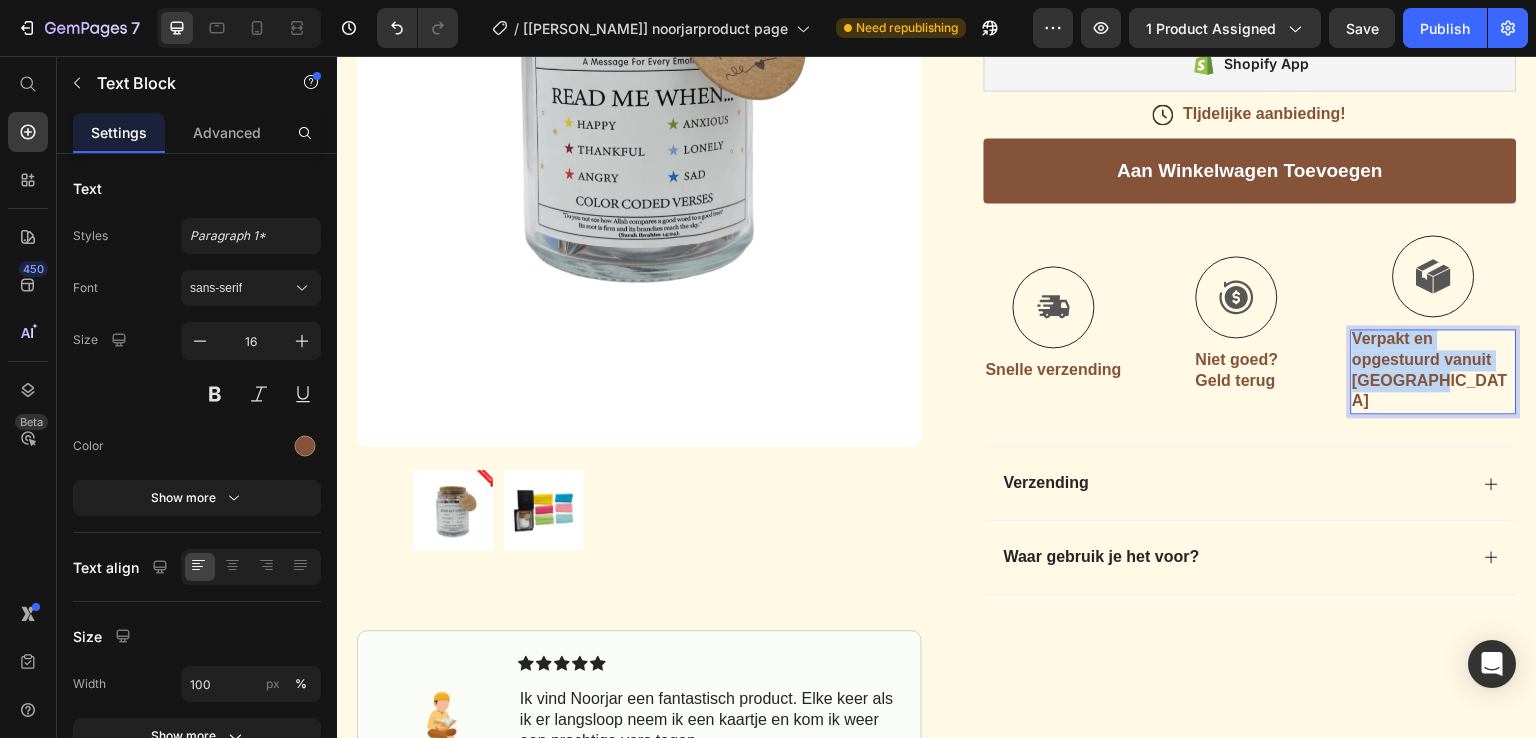 click on "Verpakt en opgestuurd vanuit [GEOGRAPHIC_DATA]" at bounding box center (1434, 370) 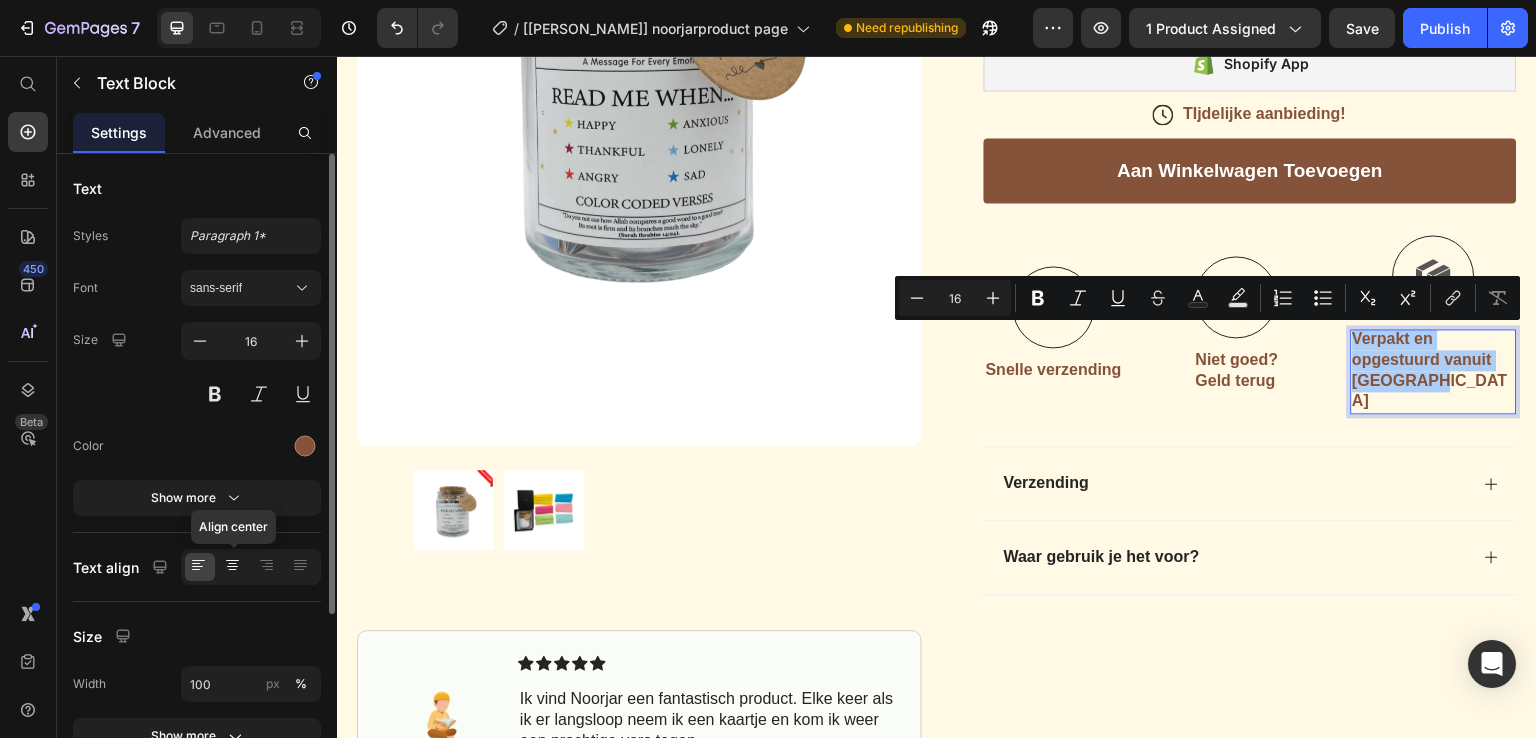click 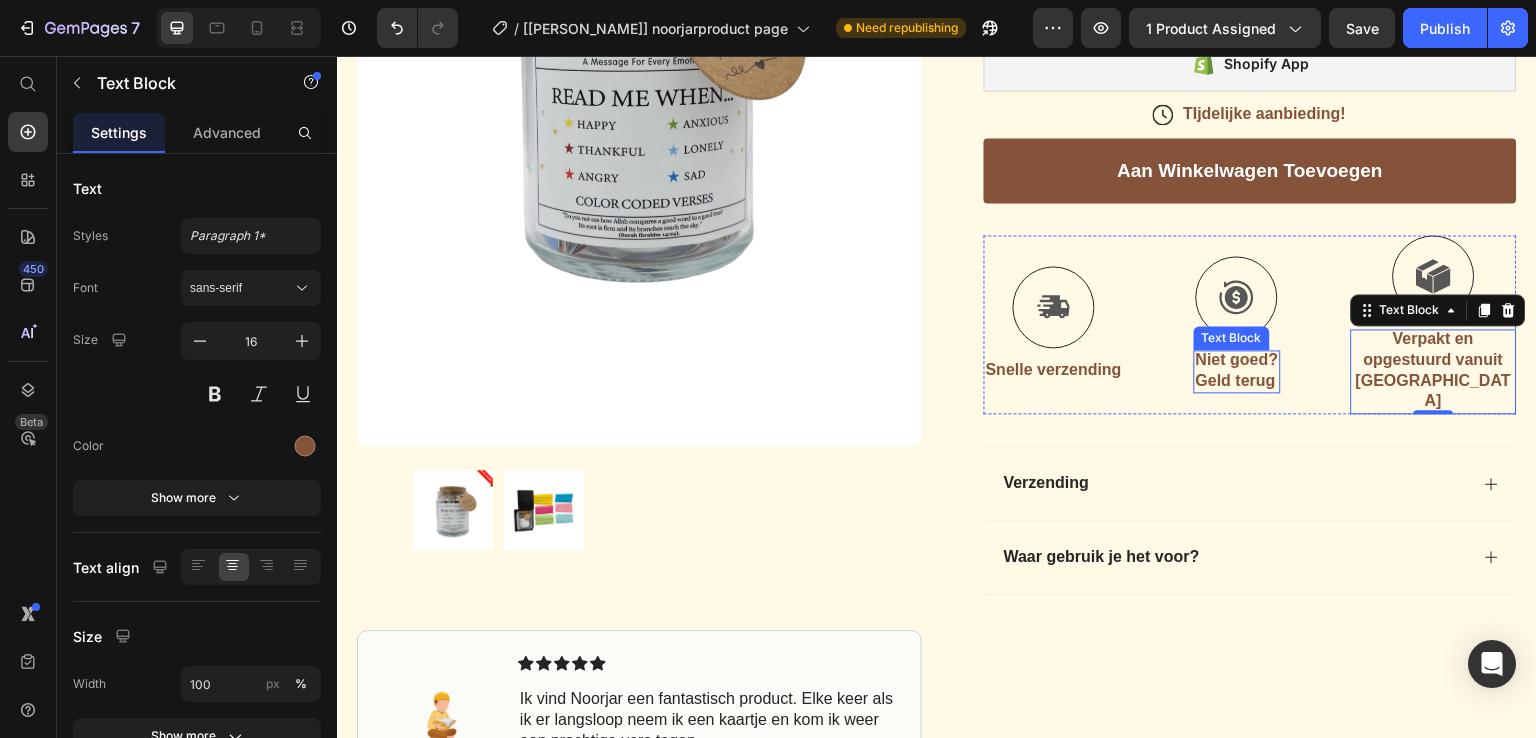 click on "Niet goed?" at bounding box center (1237, 360) 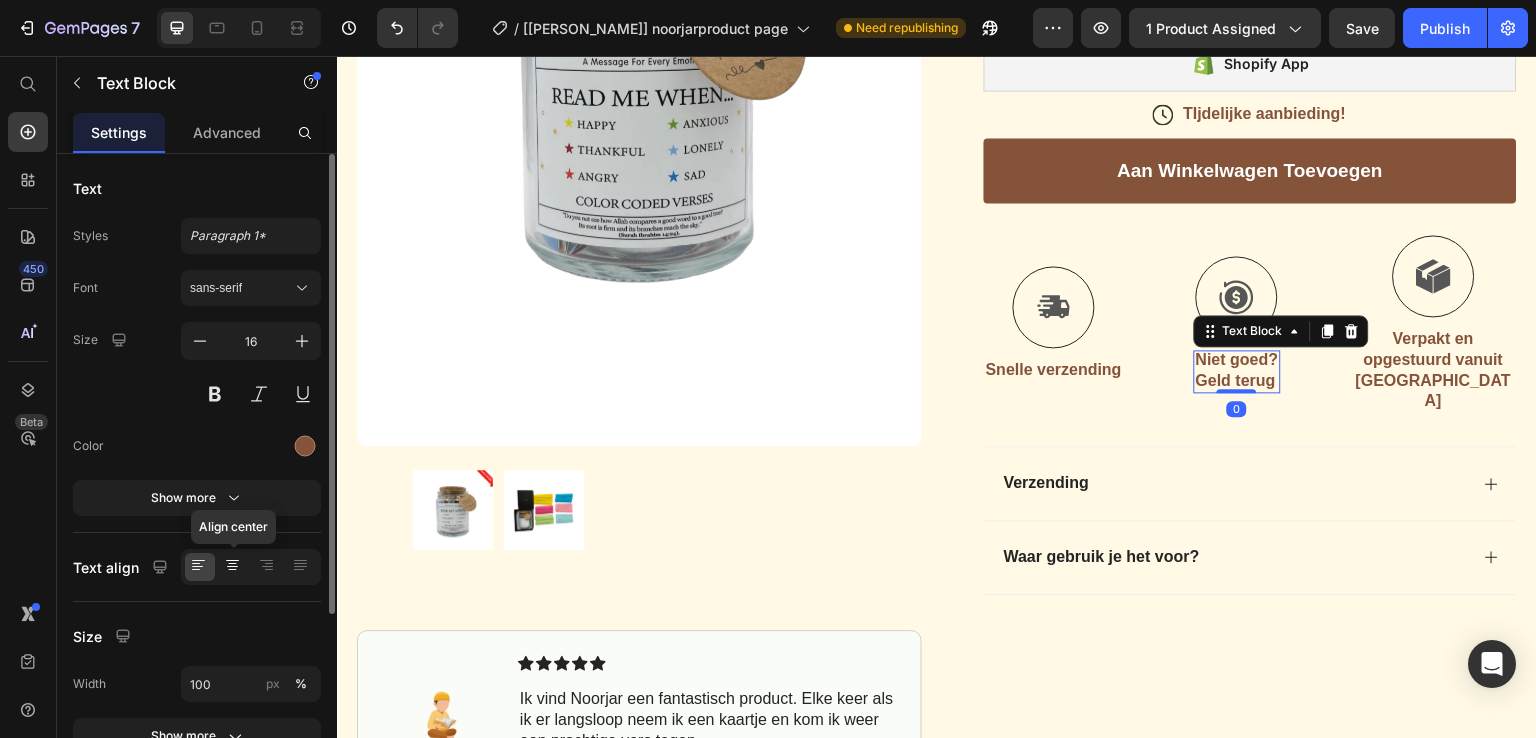 click 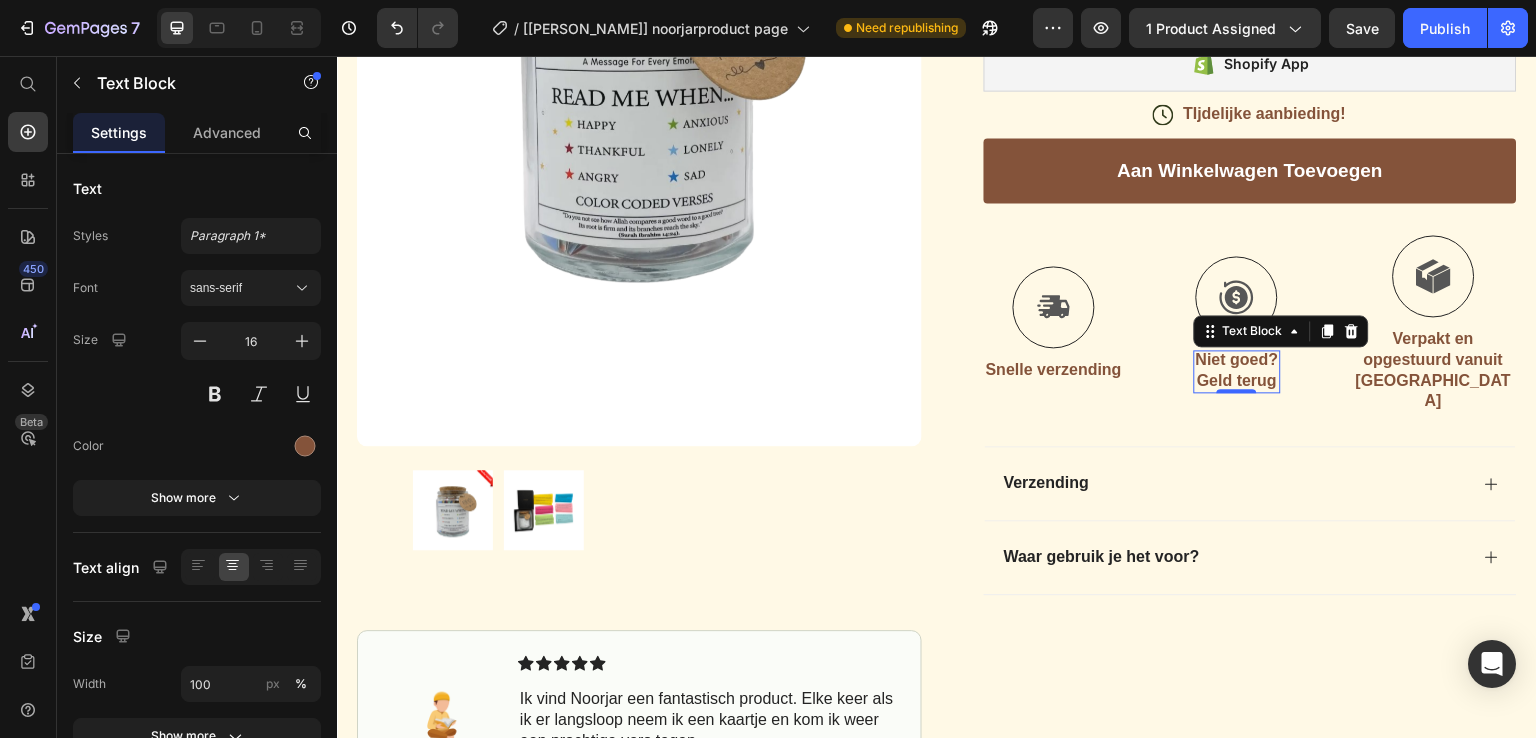 click on "Niet goed?" at bounding box center [1237, 360] 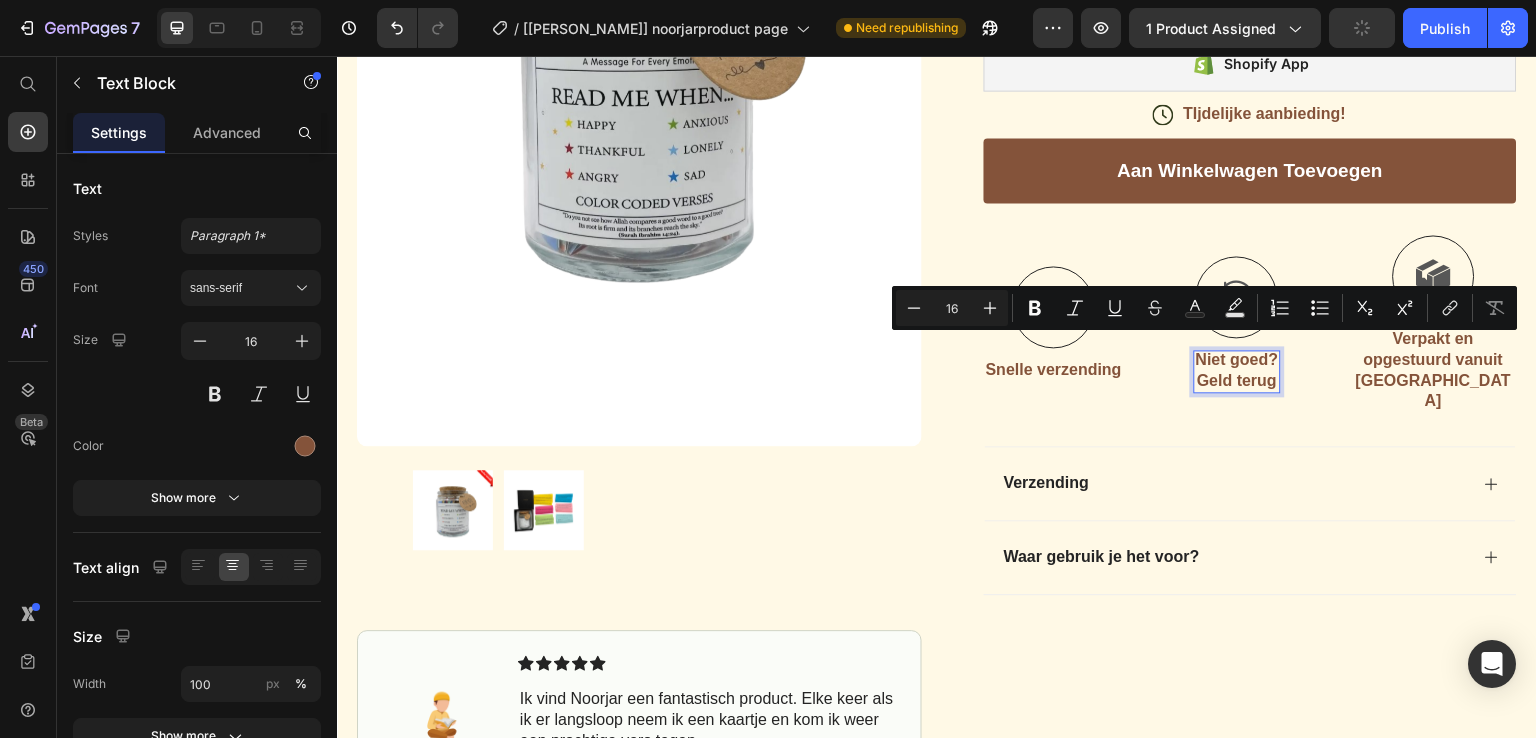 click on "Niet goed?" at bounding box center [1237, 360] 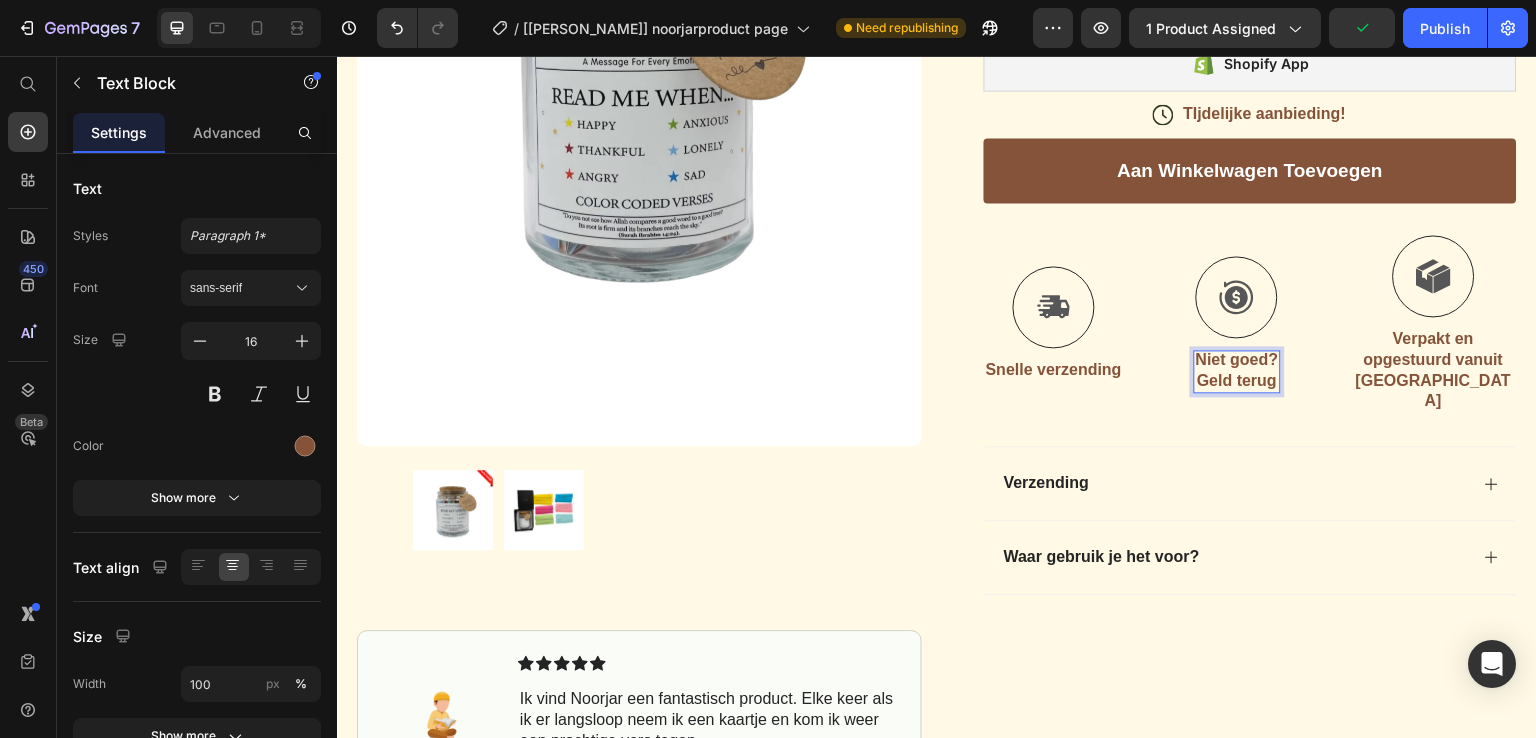 click on "Geld terug" at bounding box center (1237, 381) 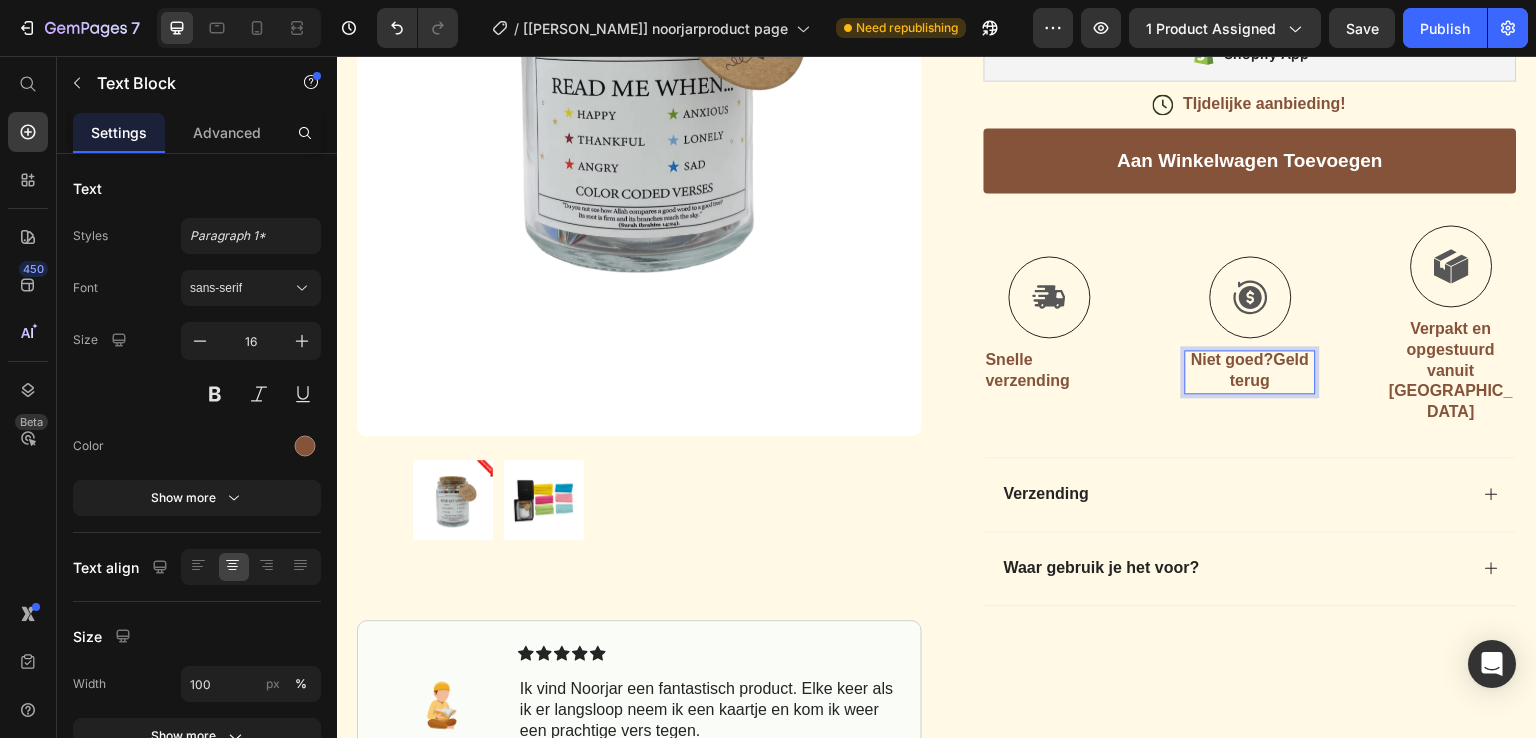 scroll, scrollTop: 442, scrollLeft: 0, axis: vertical 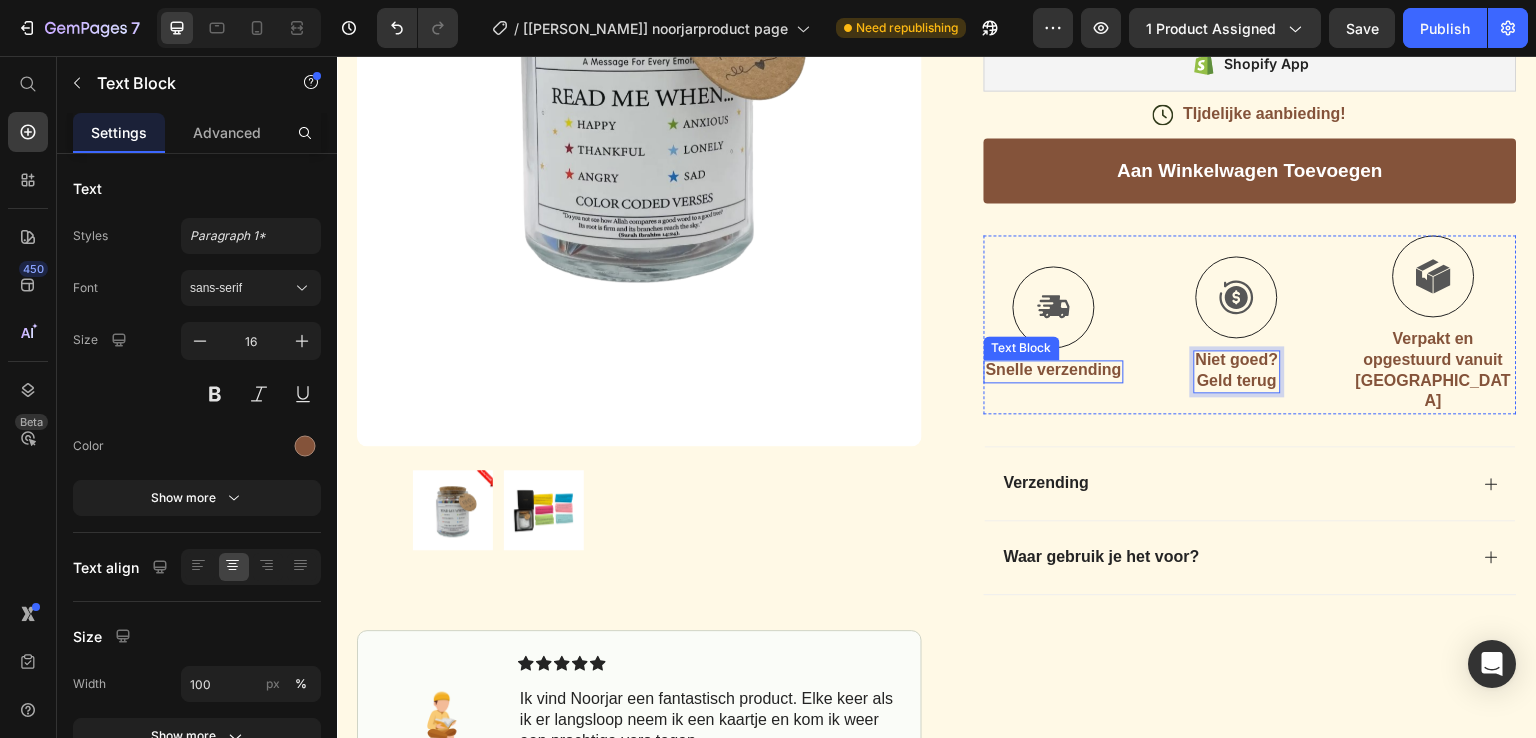 click on "Snelle verzending" at bounding box center [1054, 370] 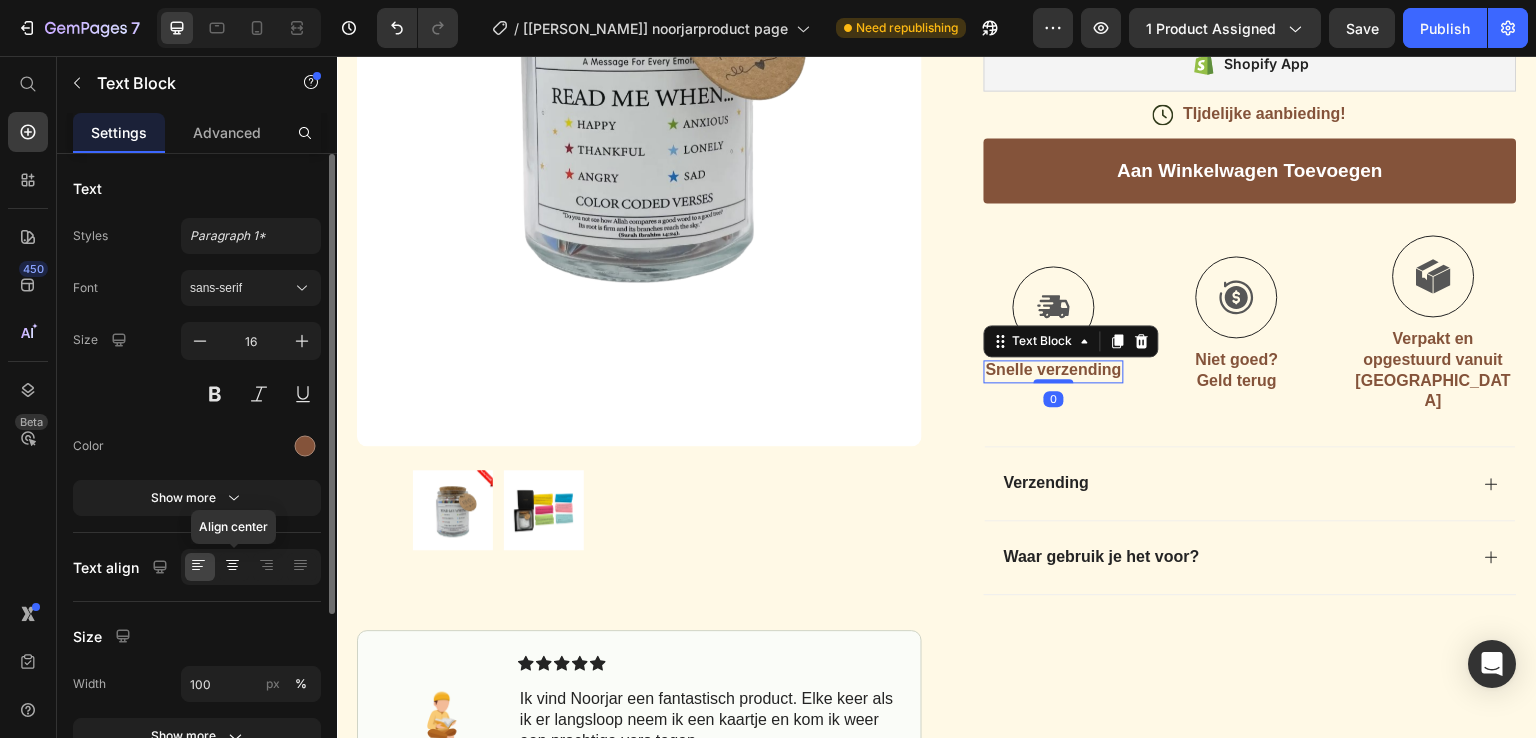 click 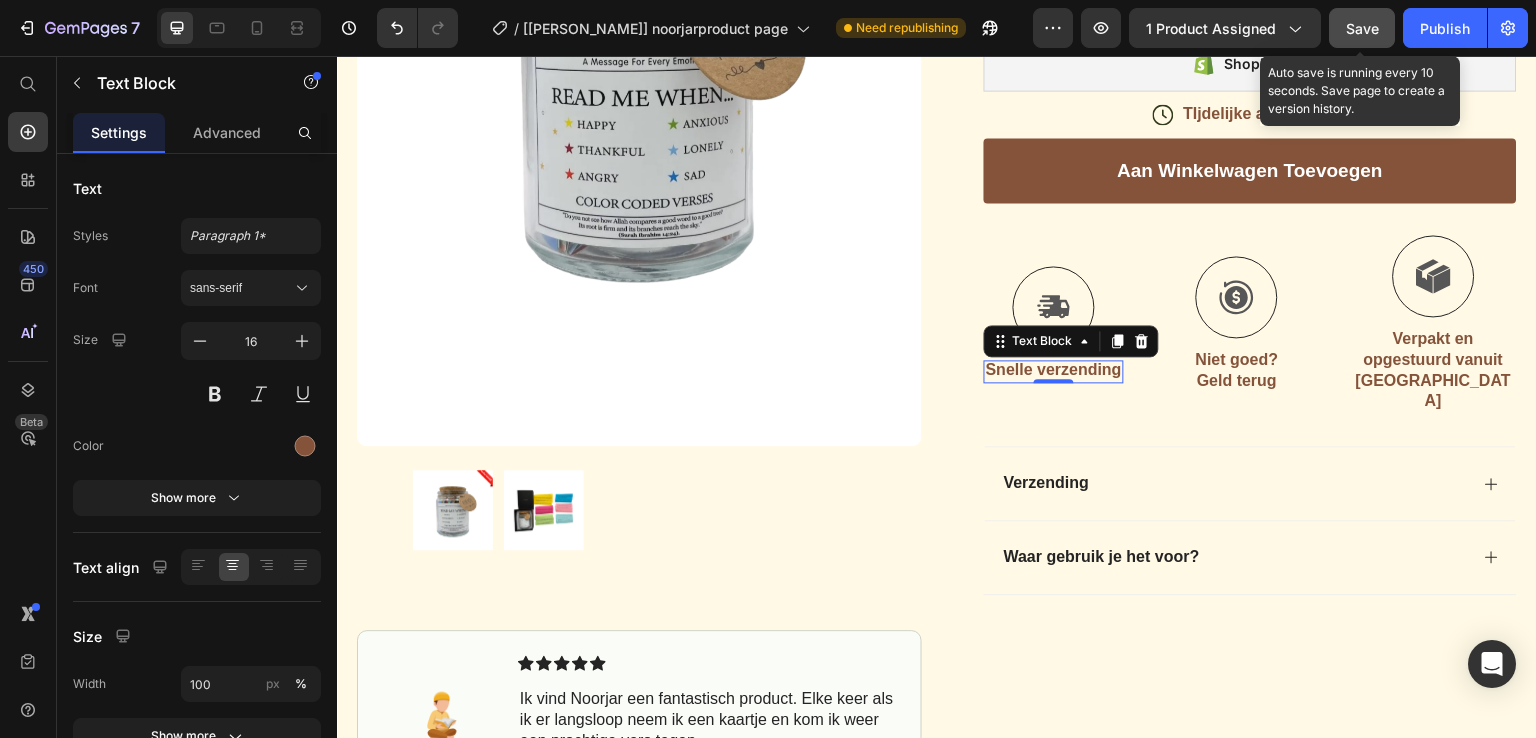 click on "Save" 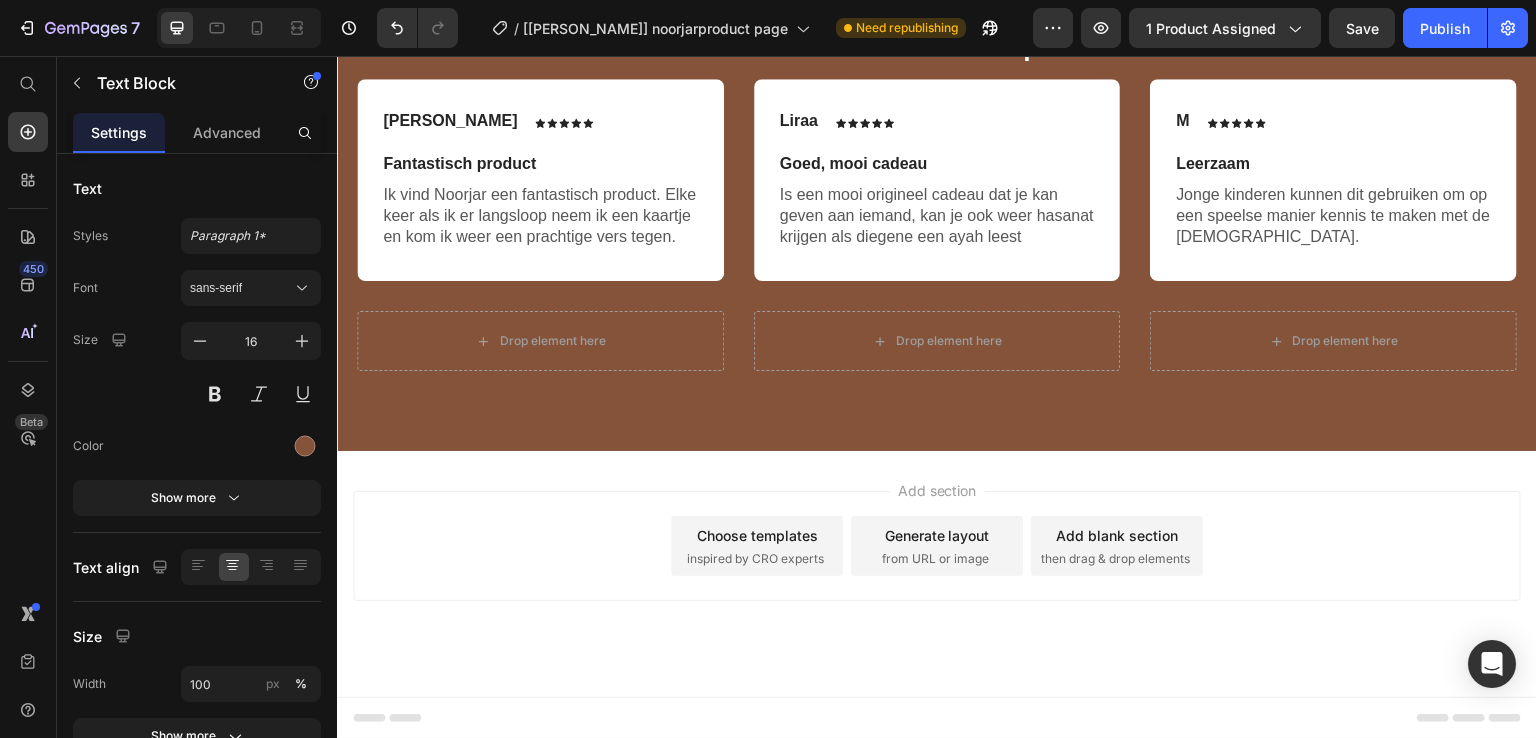 scroll, scrollTop: 2640, scrollLeft: 0, axis: vertical 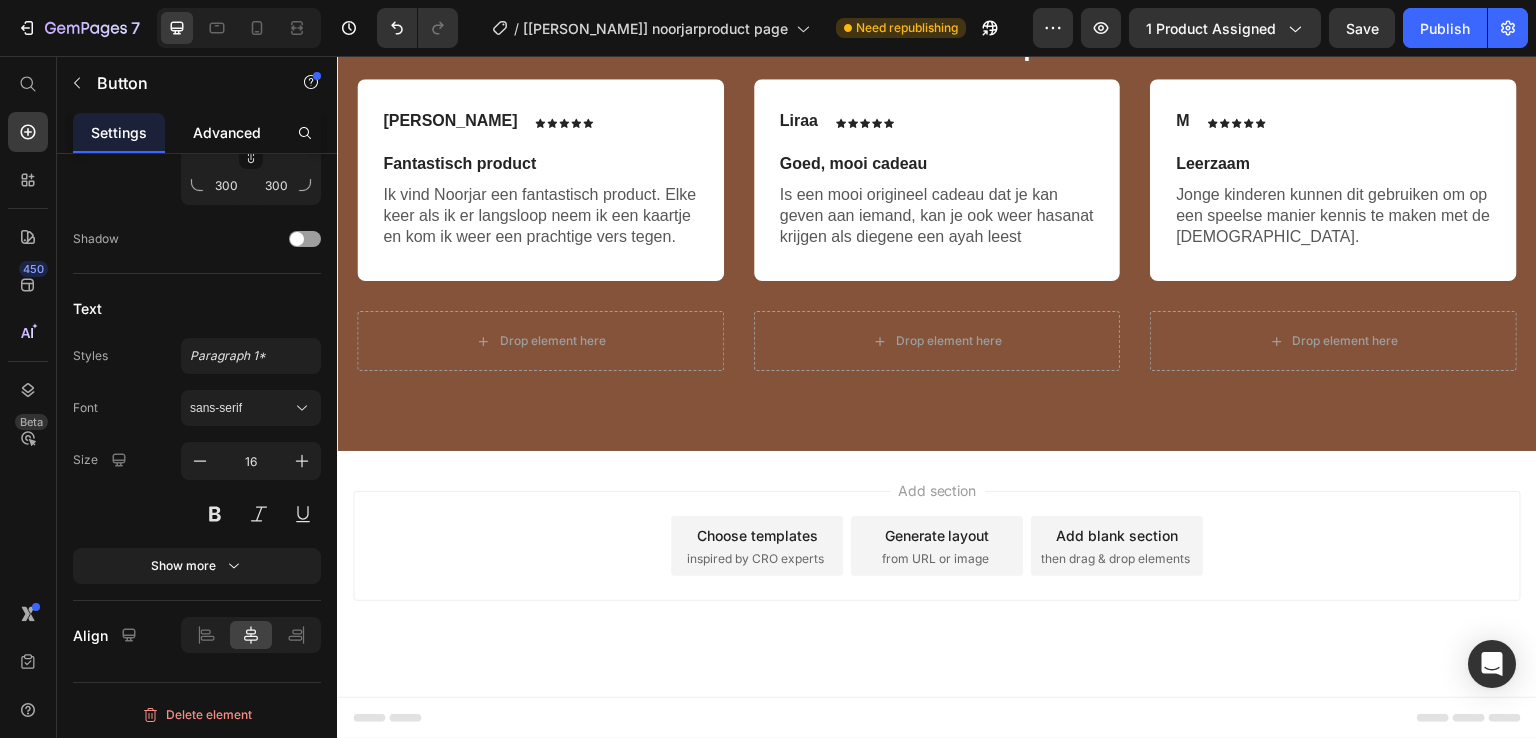 click on "Advanced" 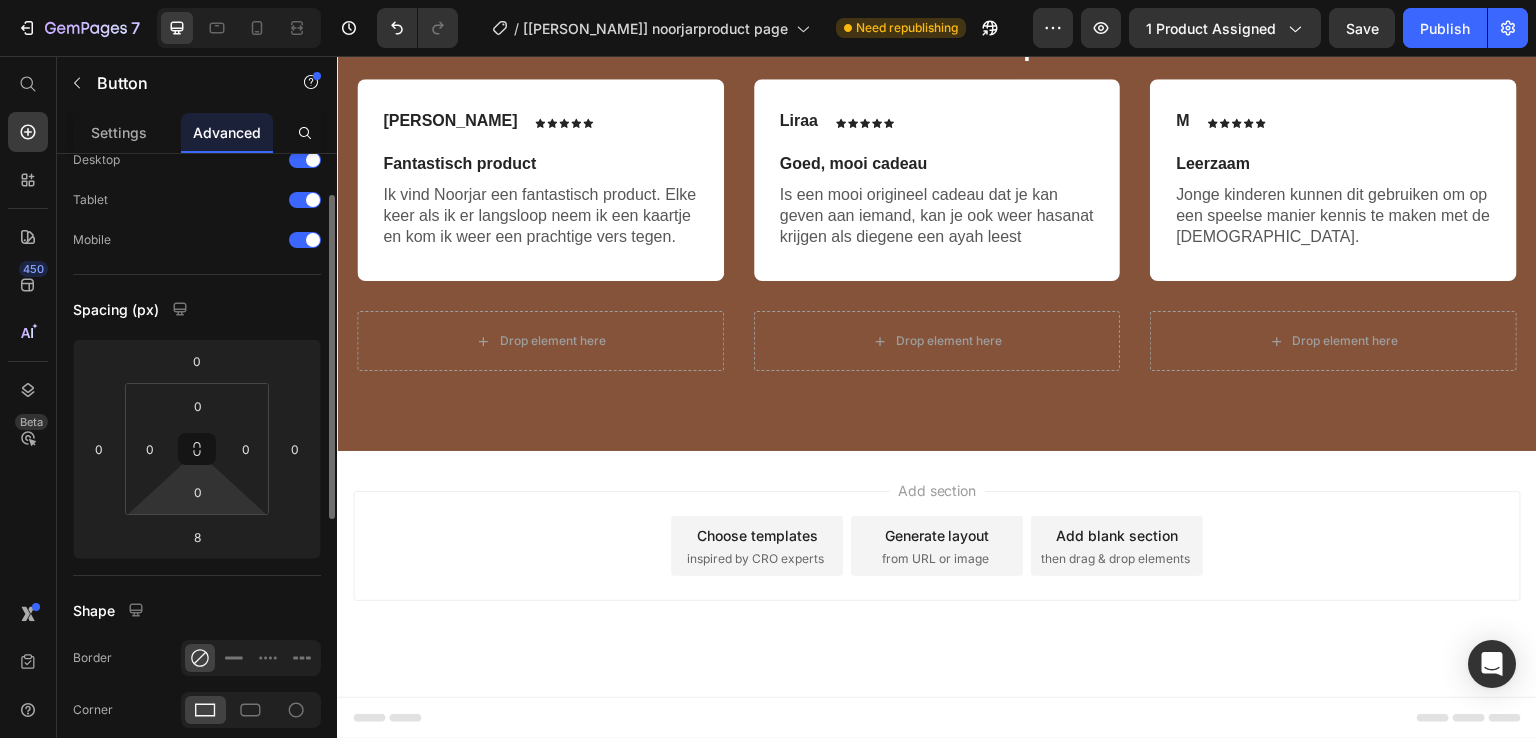 scroll, scrollTop: 0, scrollLeft: 0, axis: both 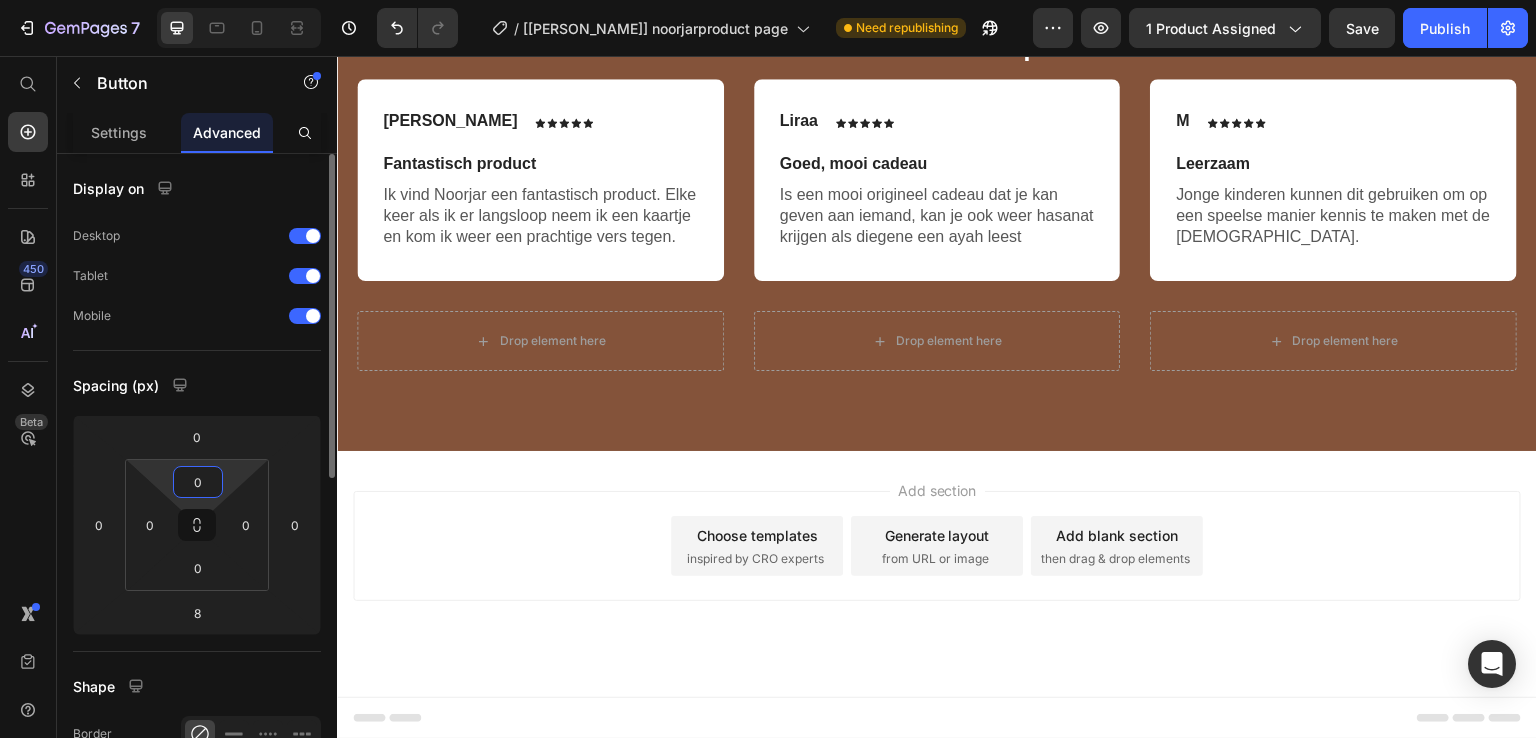click on "0" at bounding box center [198, 482] 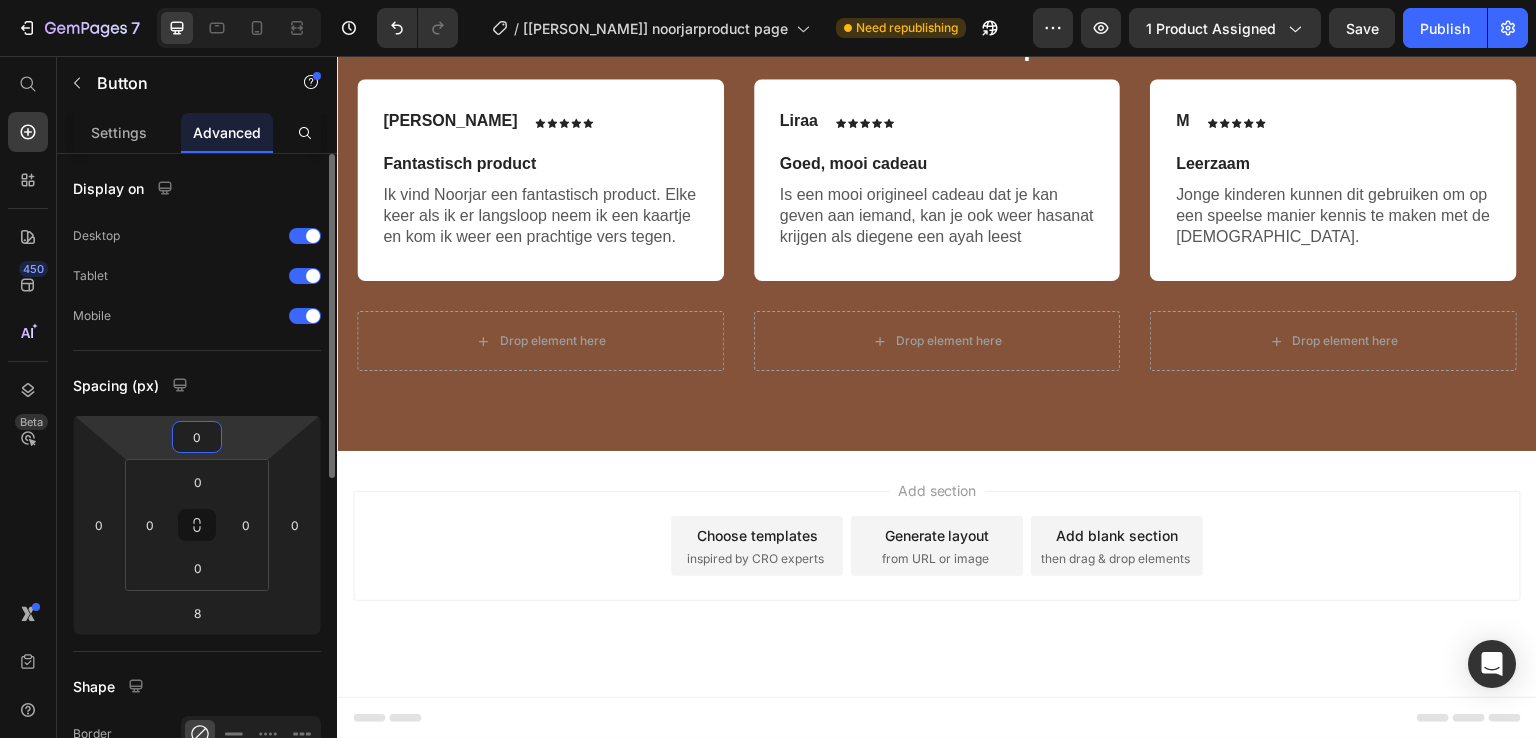 click on "0" at bounding box center [197, 437] 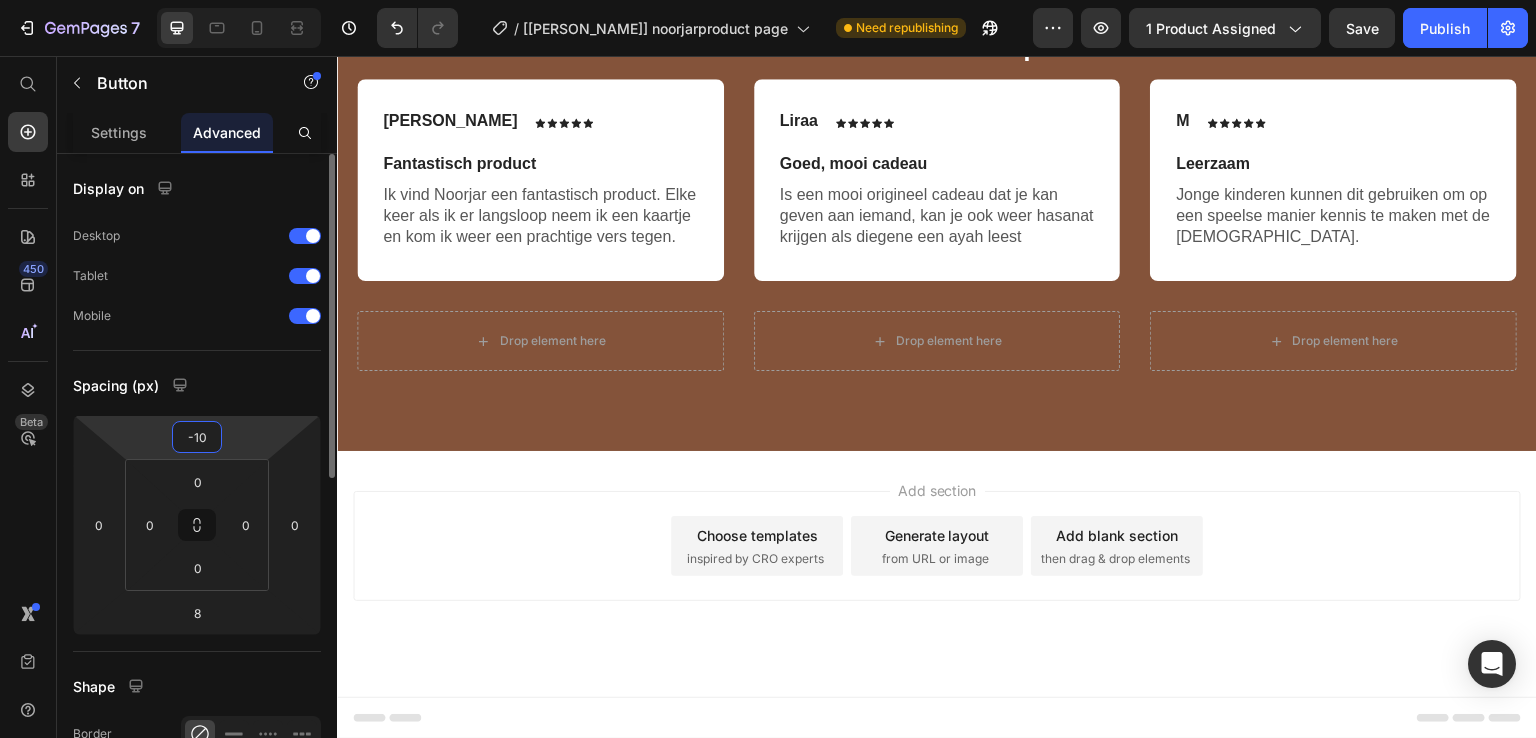 type on "-1" 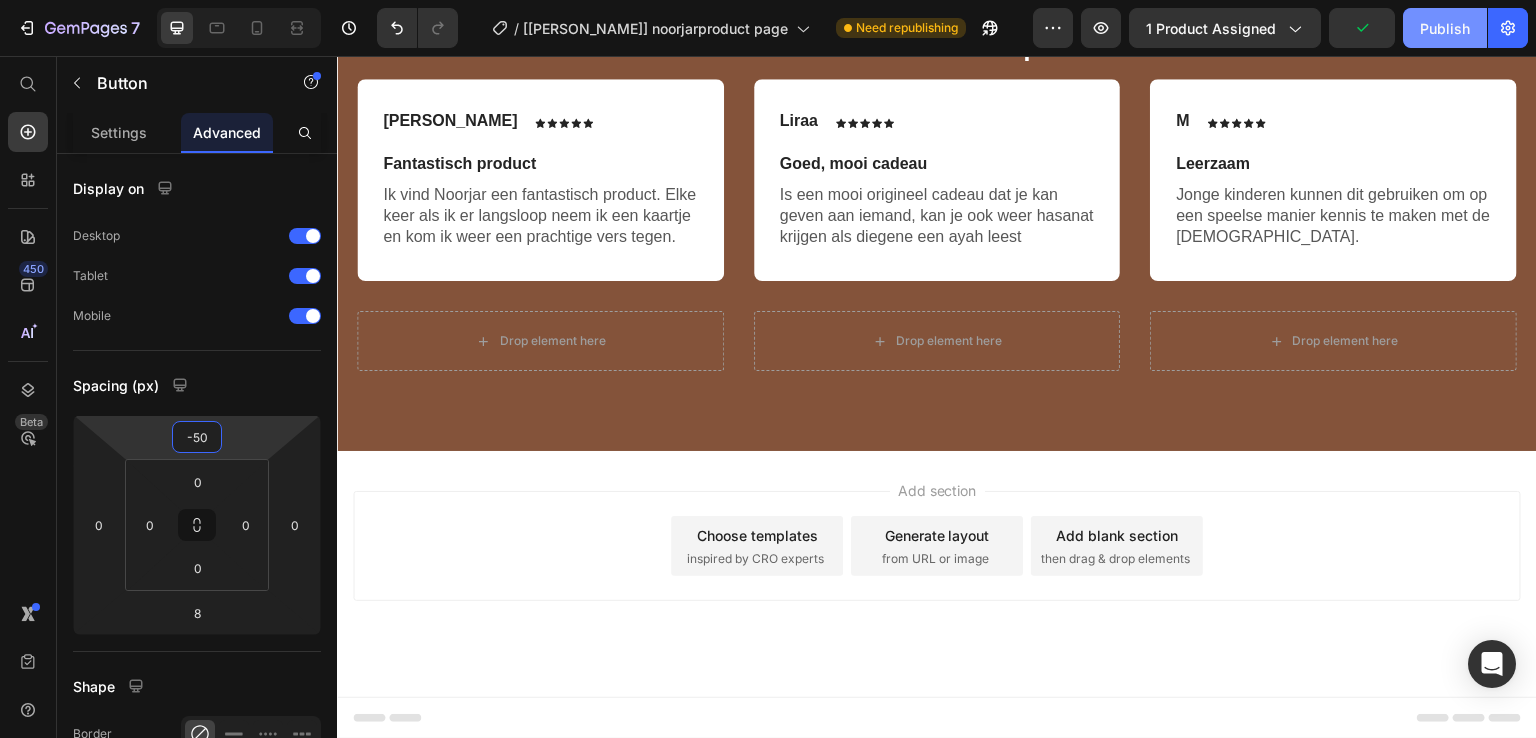 type on "-50" 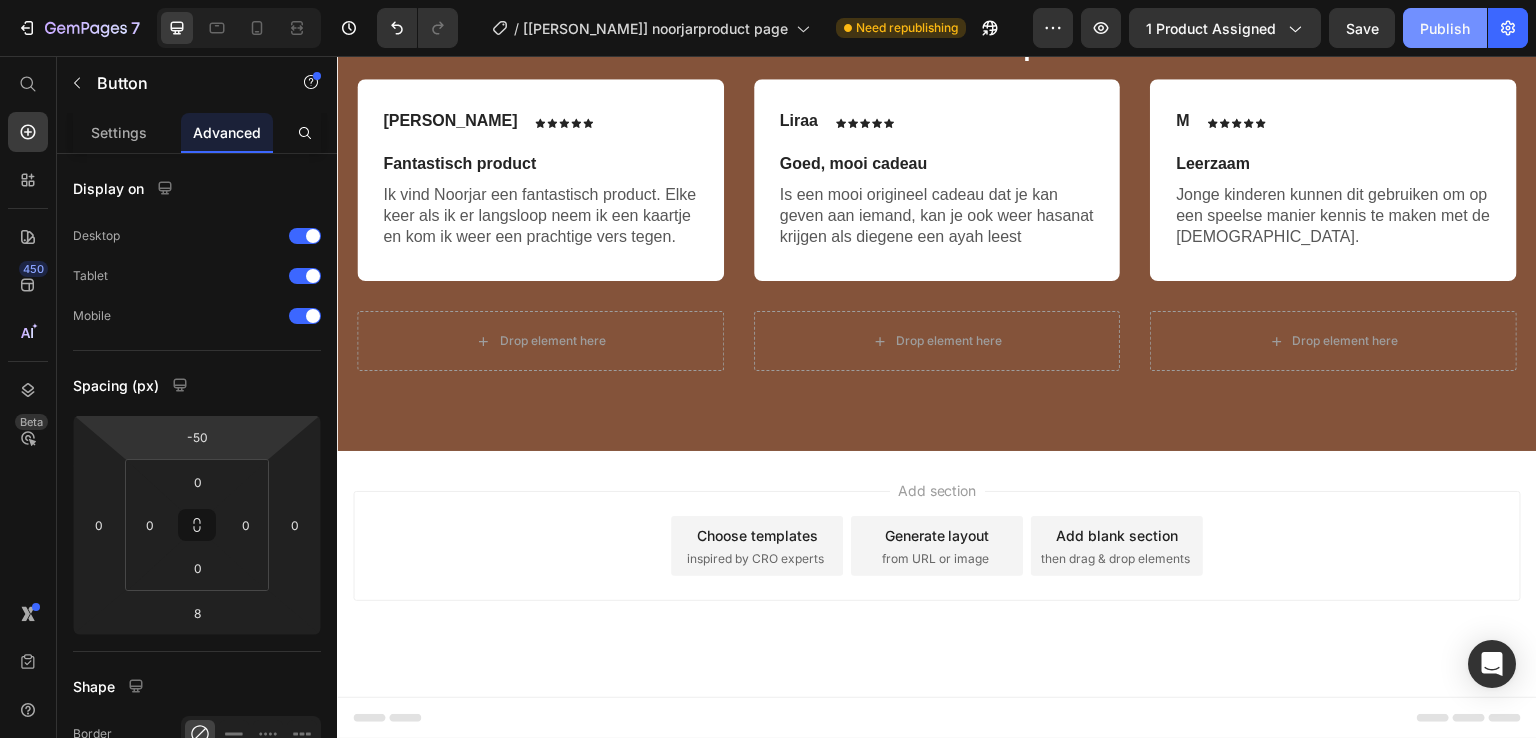 click on "Publish" at bounding box center (1445, 28) 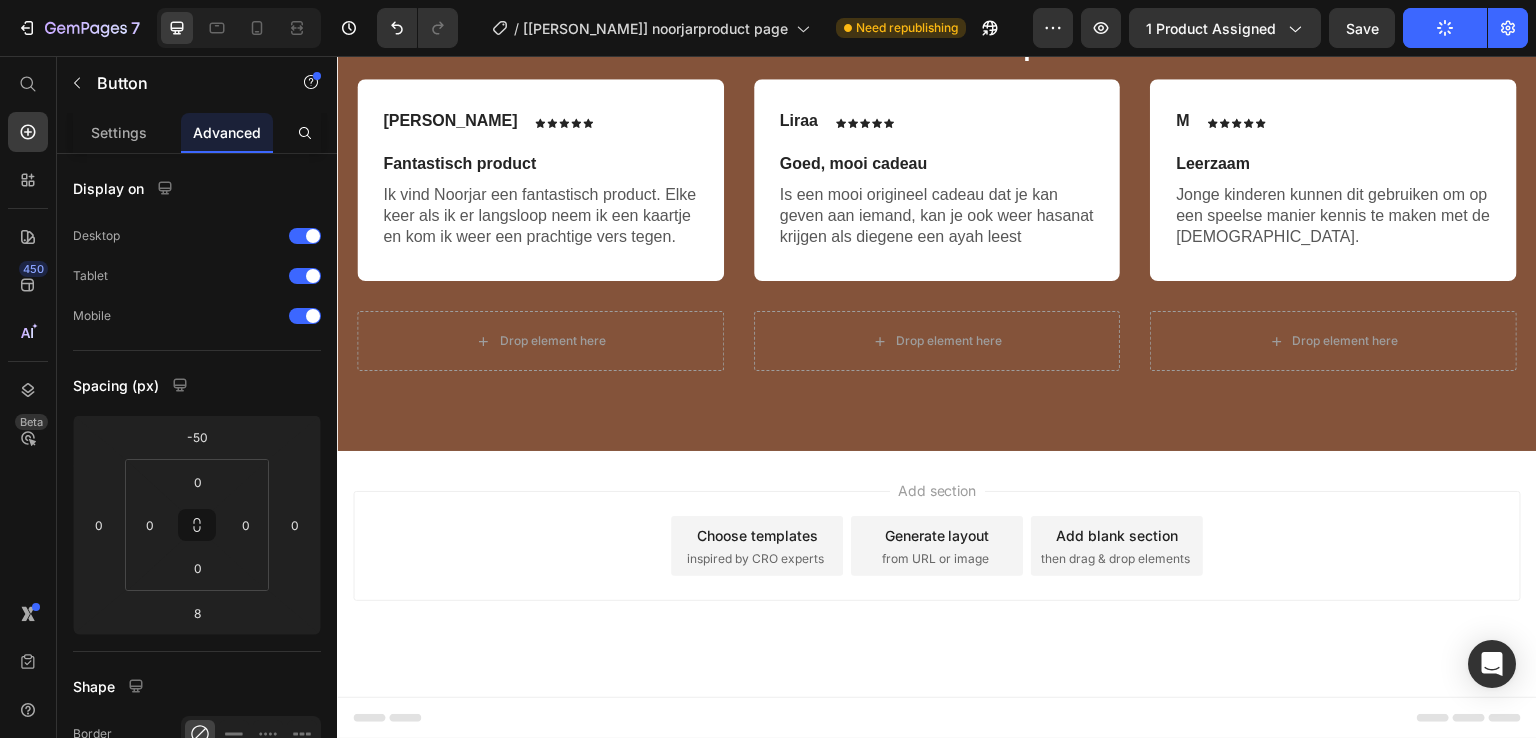 scroll, scrollTop: 2519, scrollLeft: 0, axis: vertical 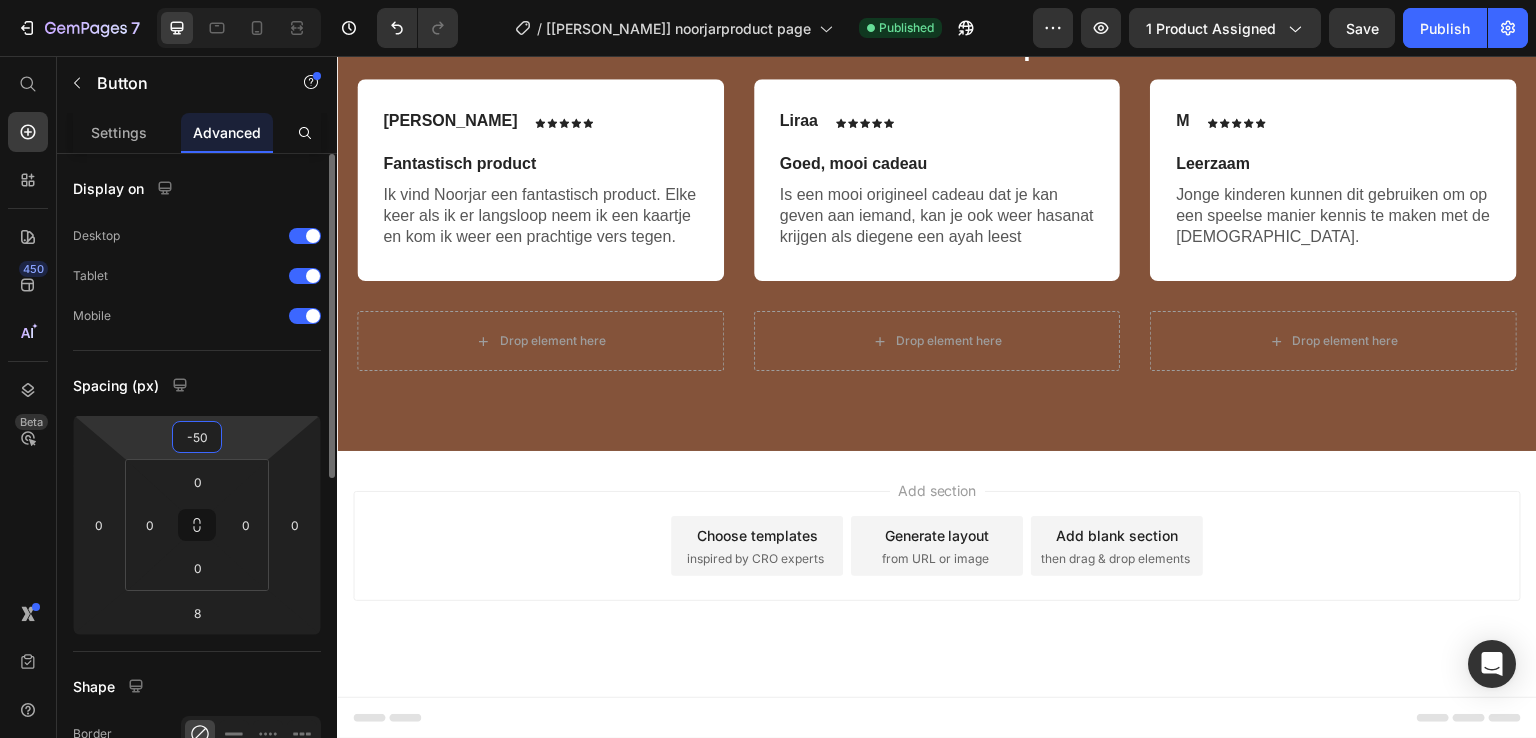 click on "-50" at bounding box center [197, 437] 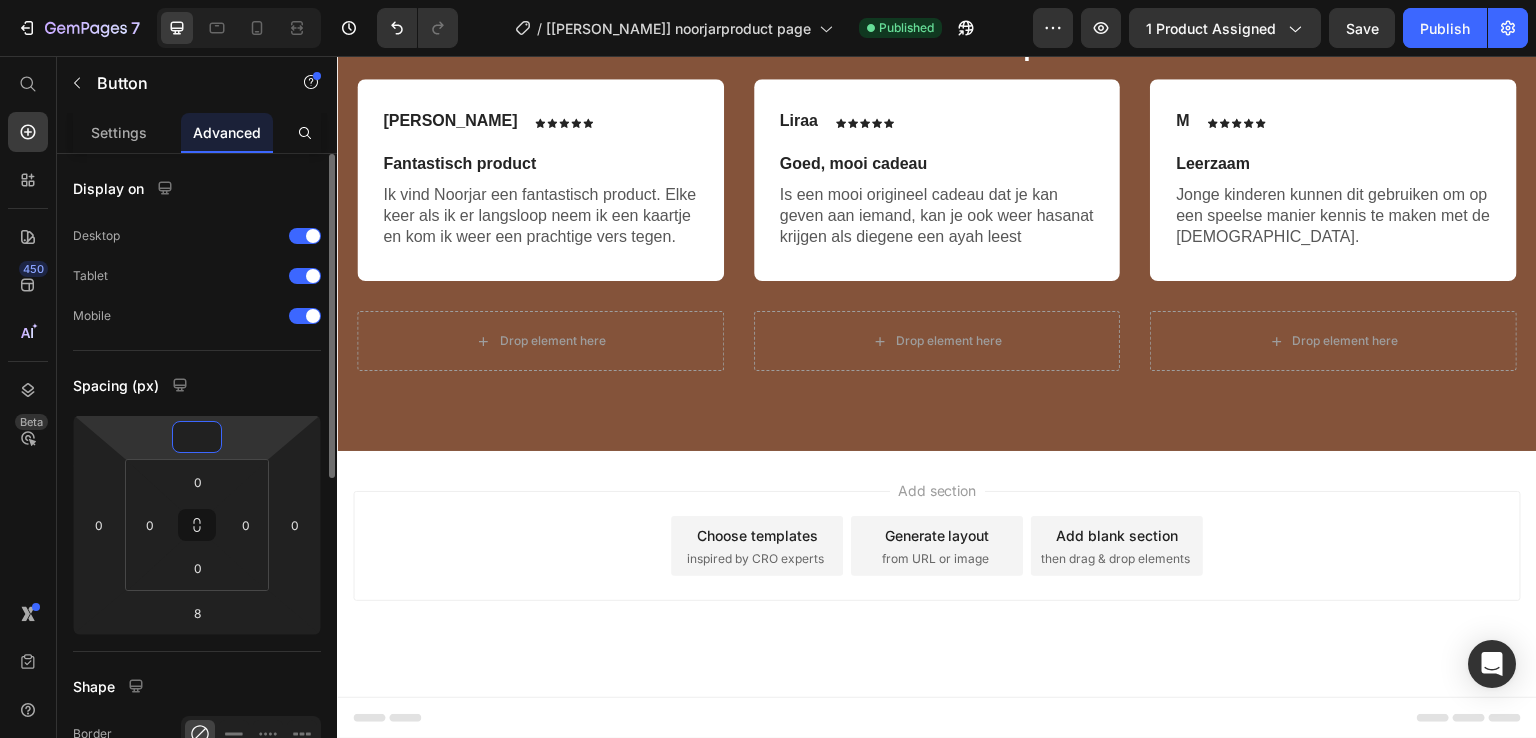 type on "0" 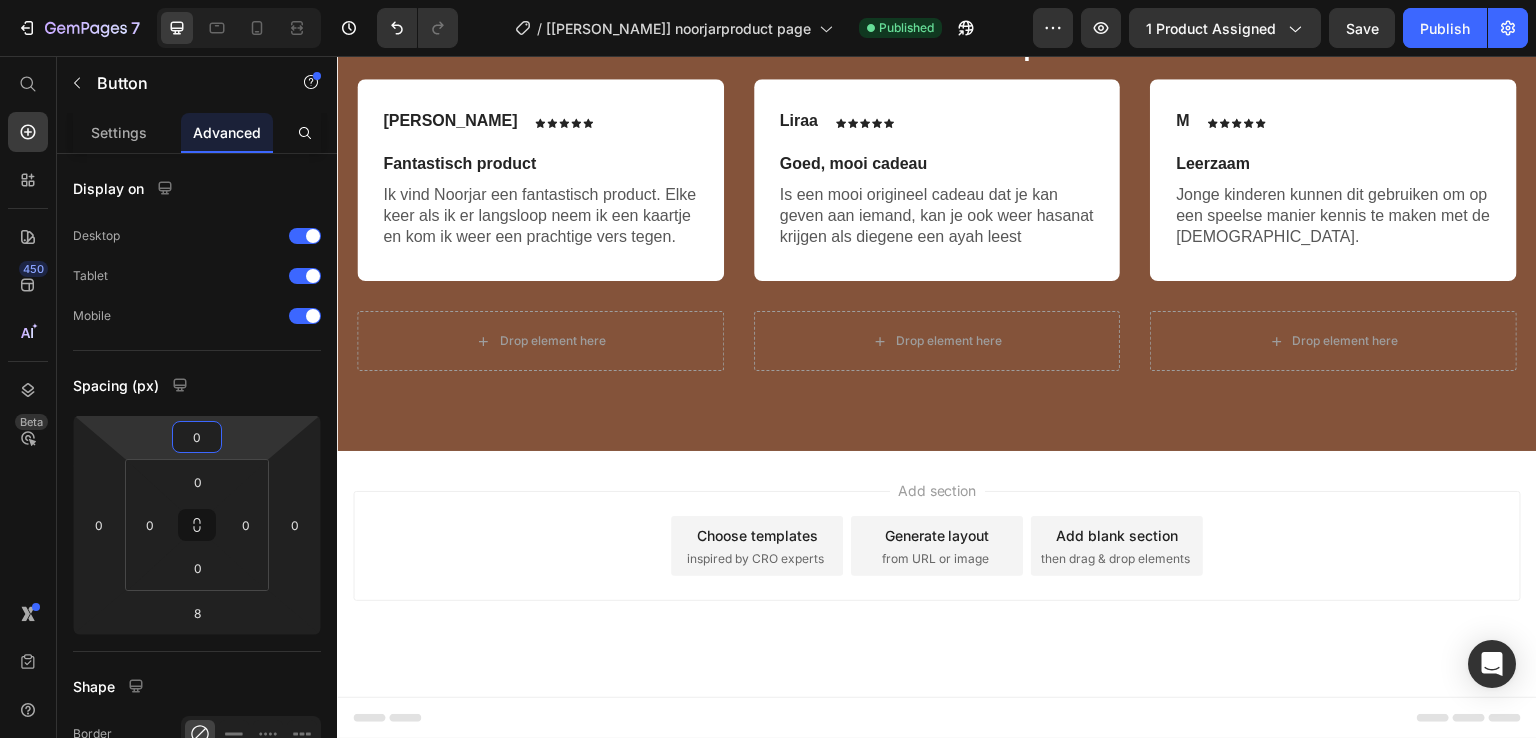 click on ""Elke dag opnieuw geïnspireerd" Heading [PERSON_NAME] je dag met een vers uit de [DEMOGRAPHIC_DATA] dat je hart raakt, je gedachten richt en je ziel kalmeert. Of je nu zoekt naar troost, dankbaarheid, kracht of focus  – in elk briefje vind je een boodschap die precies op het juiste moment komt.     Laat je dagelijks leiden door wijsheid, liefde en rust – één vers tegelijk. Text Block Row Image Row ''Verzen voor elke emotie'' Heading Of je je blij, verdrietig, dankbaar of verloren voelt – er is altijd een vers dat bij je past. Deze pot biedt je een liefdevolle herinnering dat [DEMOGRAPHIC_DATA] ﷻ jouw gevoelens kent en jou door elk moment leidt met Zijn woorden.   Vind troost, kracht en richting – precies wanneer je het nodig hebt. Text Block Row Image Row Section 2" at bounding box center [937, -829] 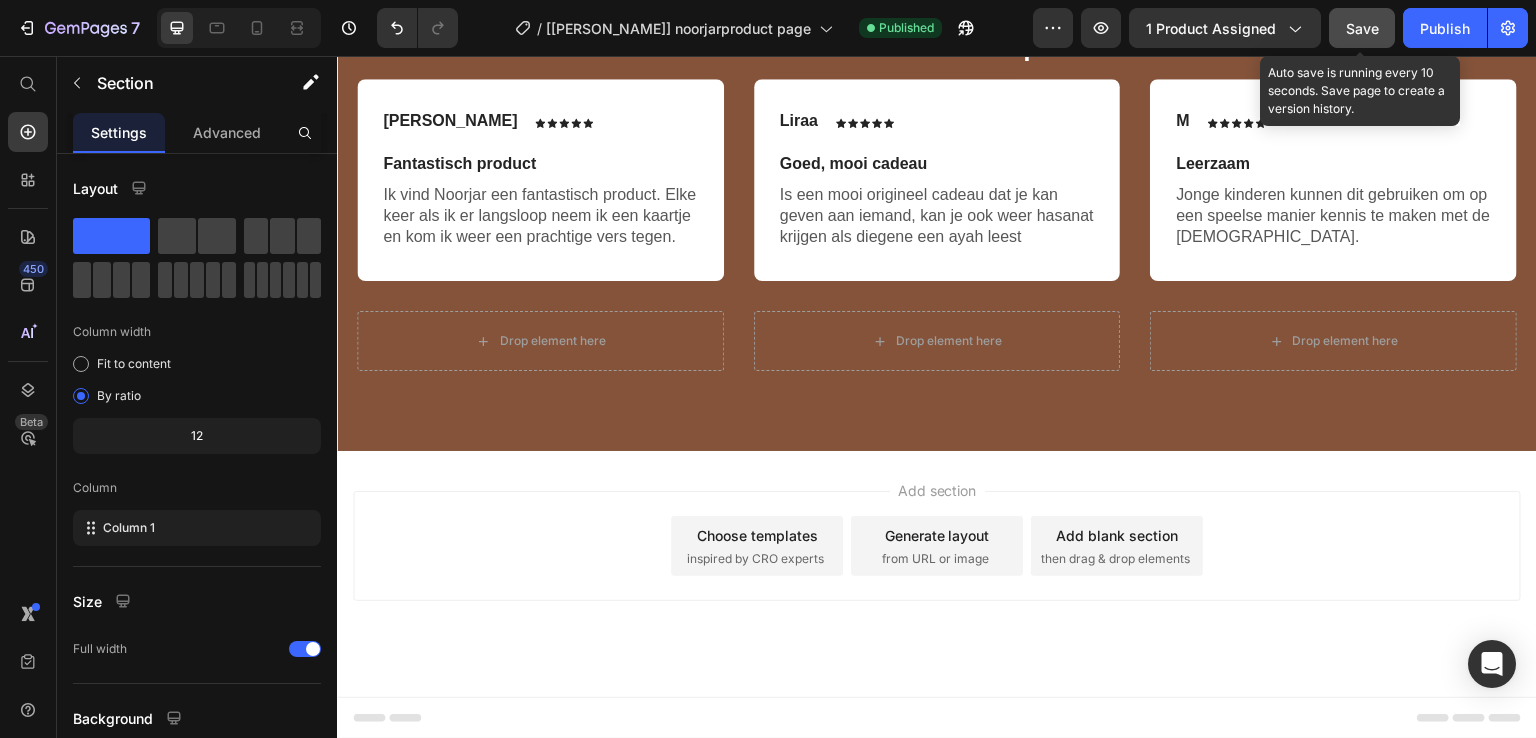 click on "Save" 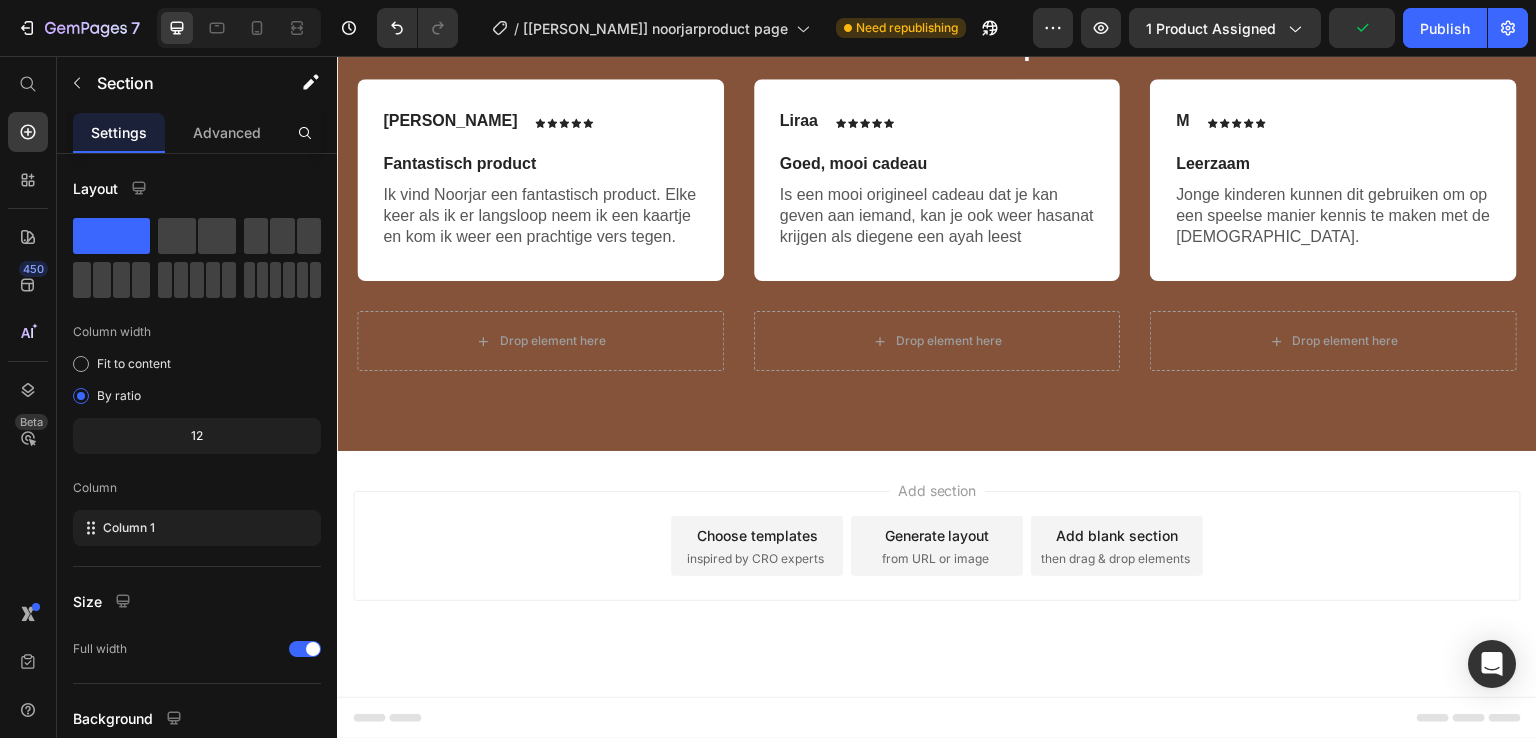 click on "SHOP NU Button" at bounding box center [937, -200] 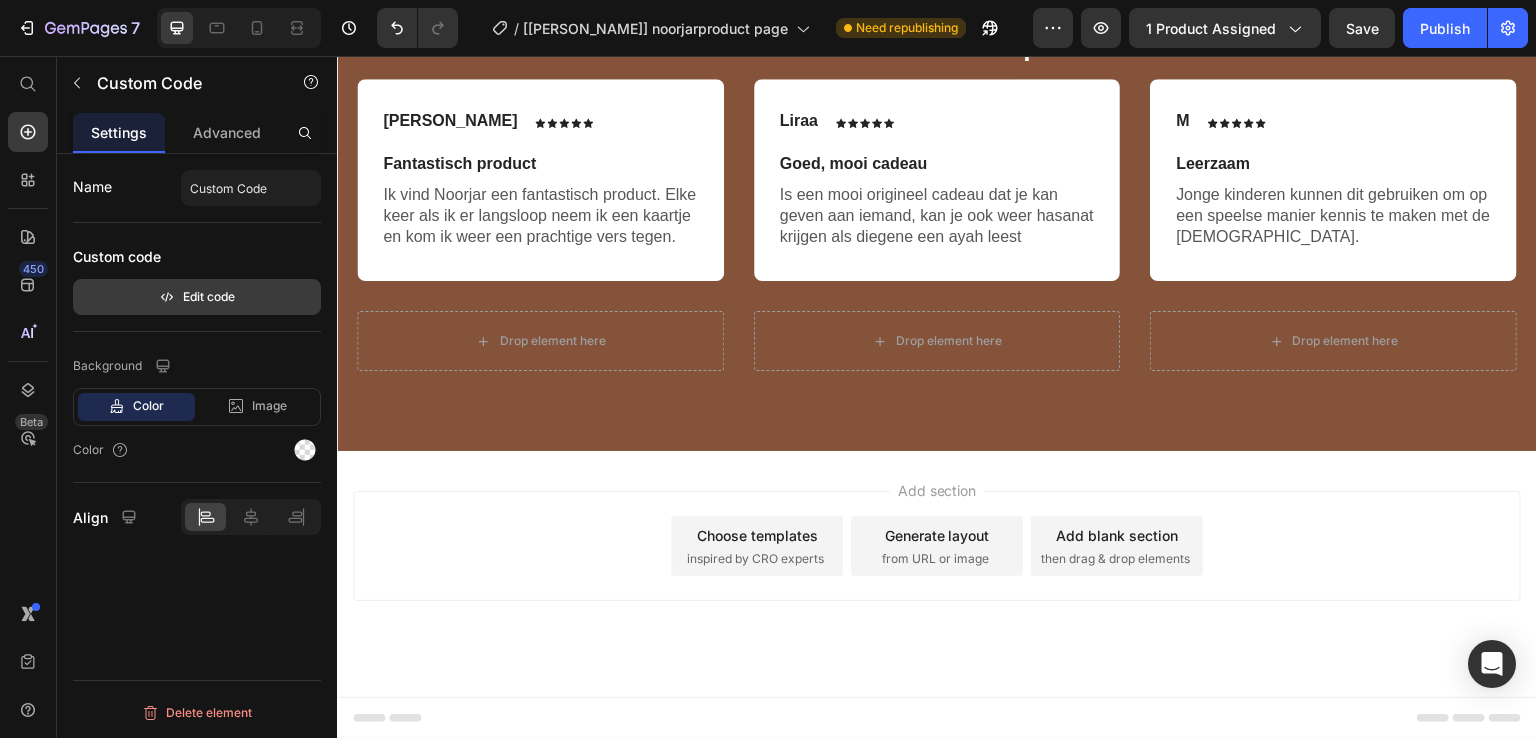 click on "Edit code" at bounding box center (197, 297) 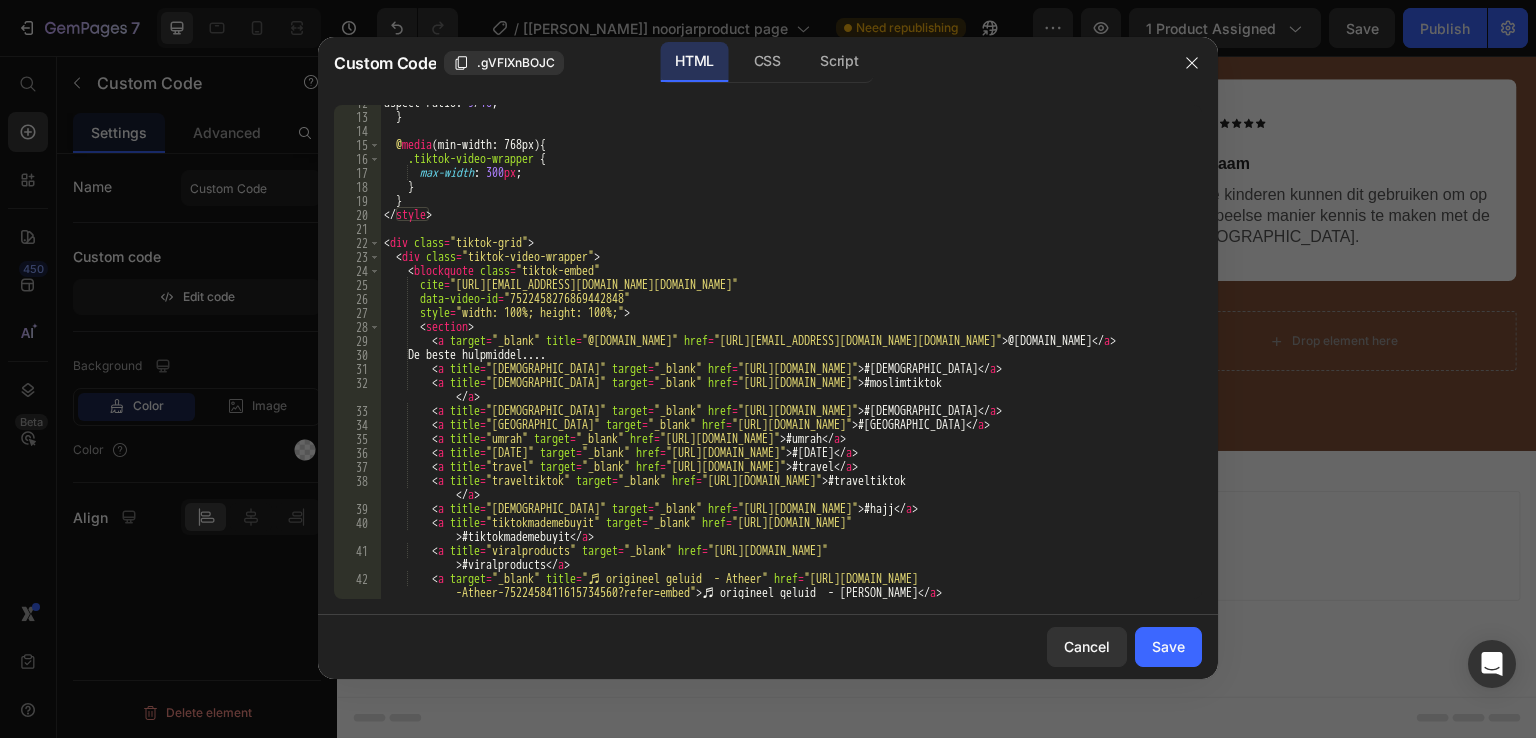 scroll, scrollTop: 0, scrollLeft: 0, axis: both 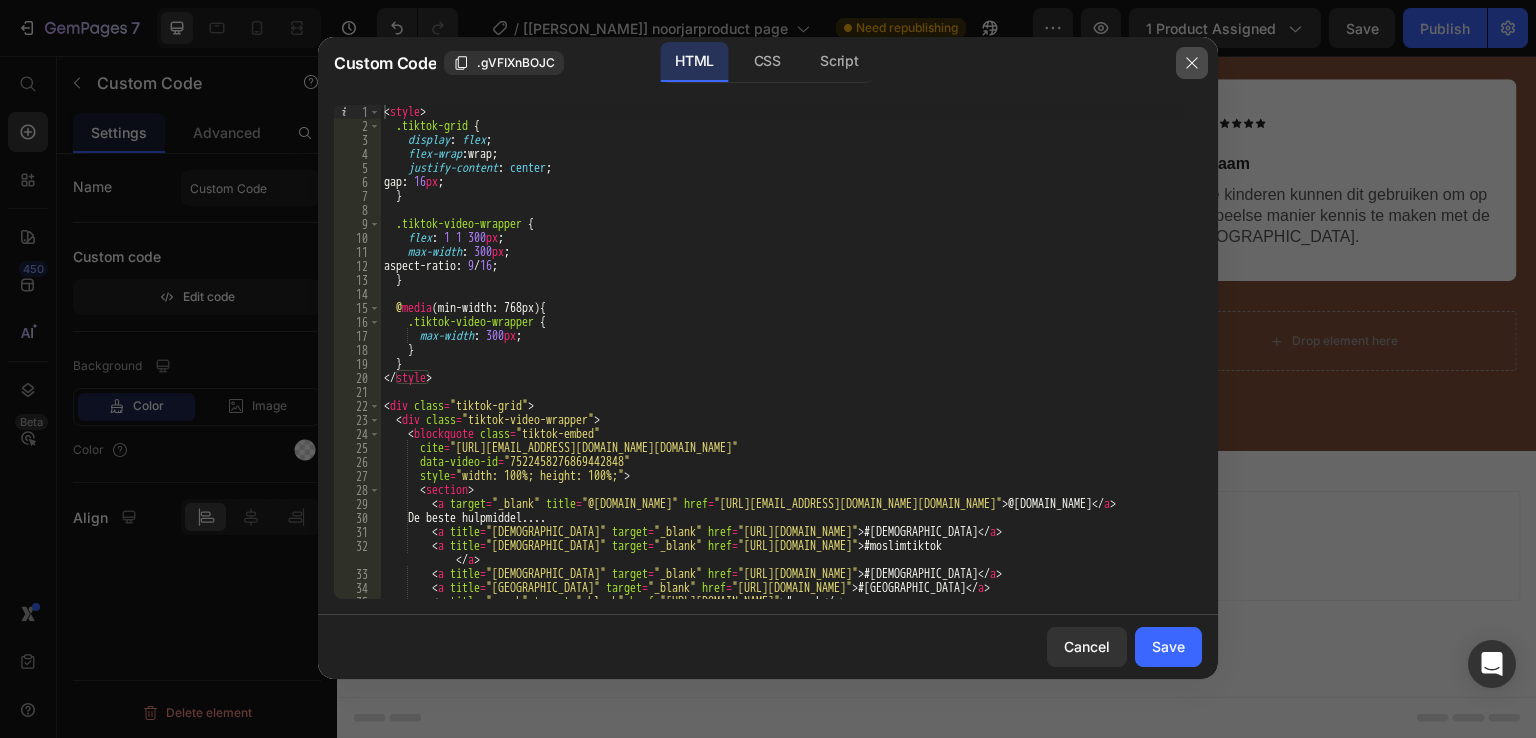 click 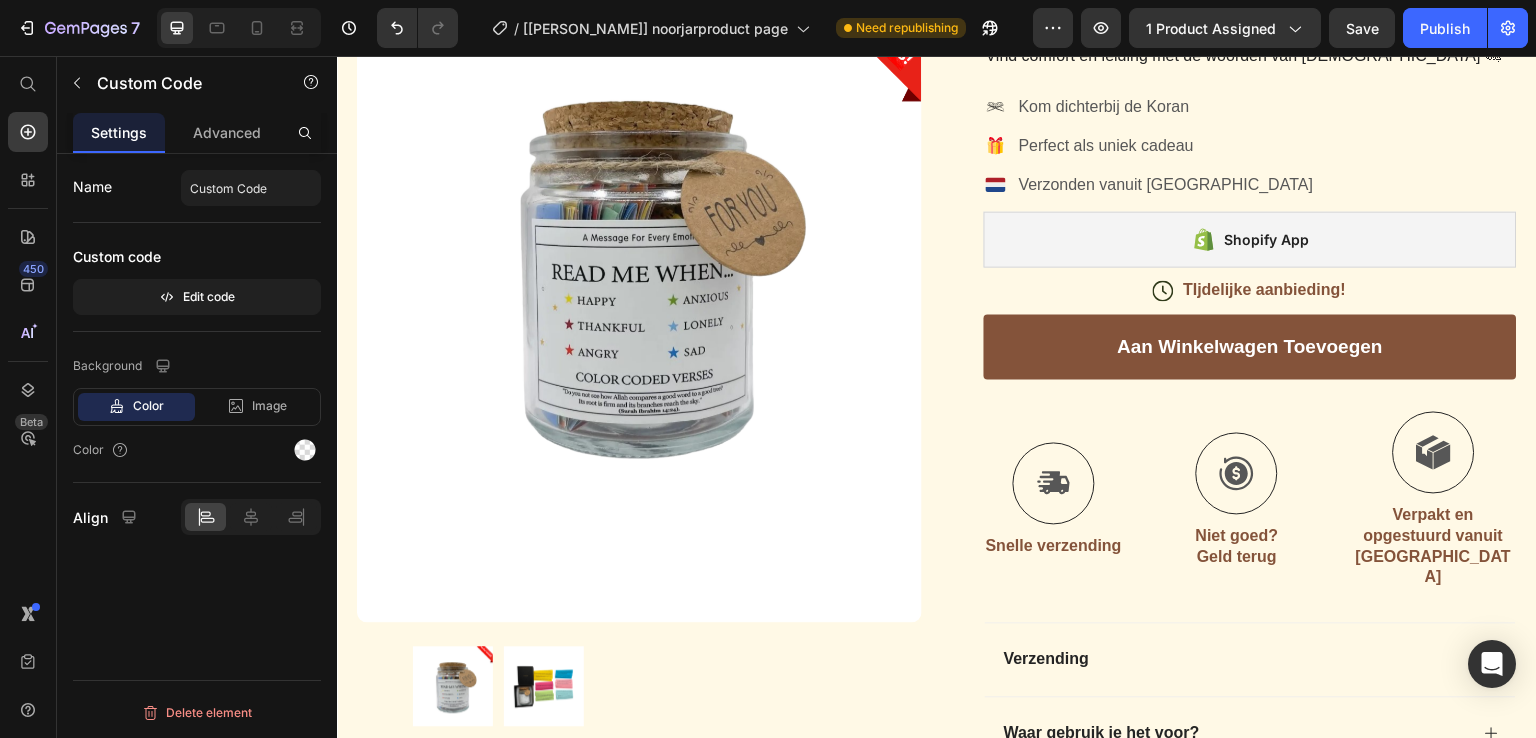 scroll, scrollTop: 0, scrollLeft: 0, axis: both 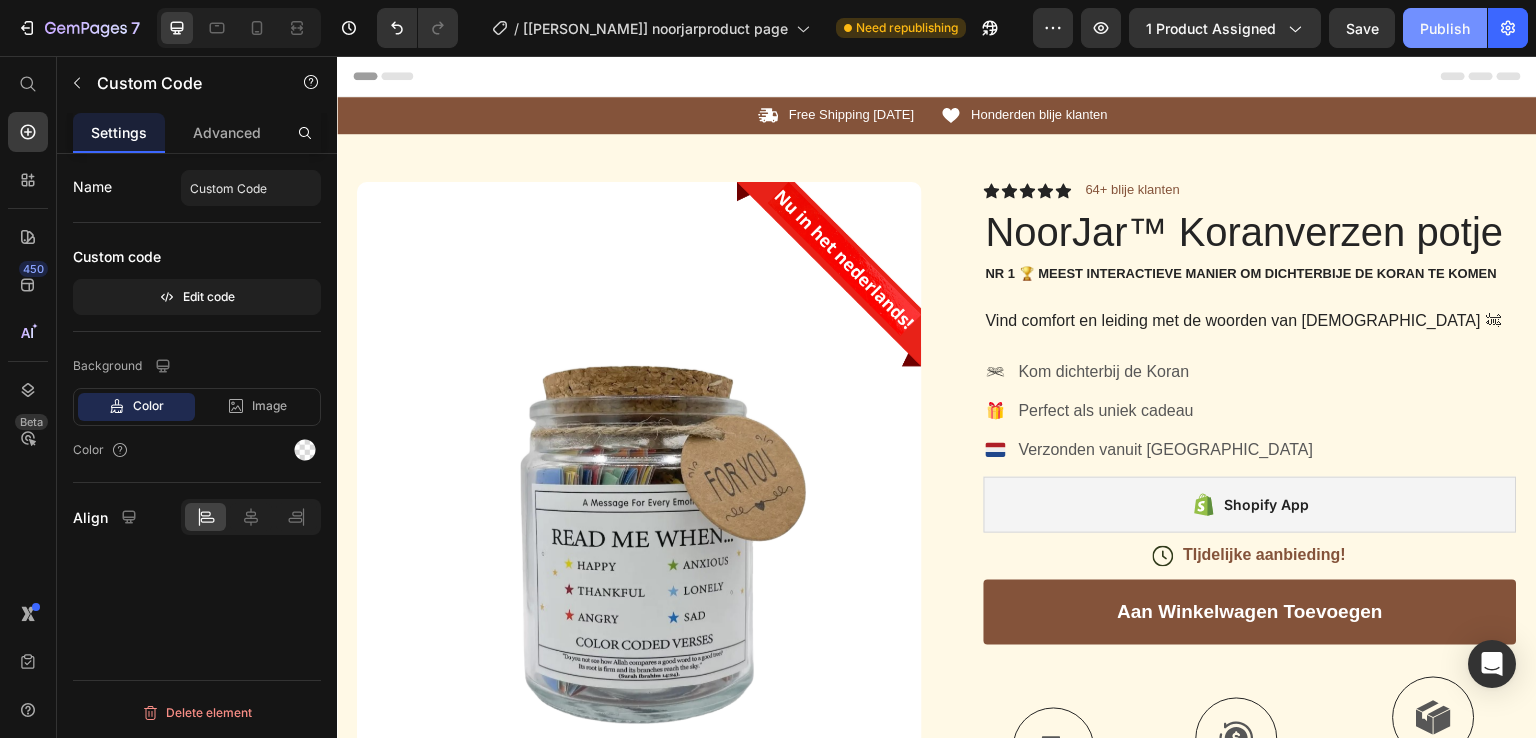 click on "Publish" at bounding box center [1445, 28] 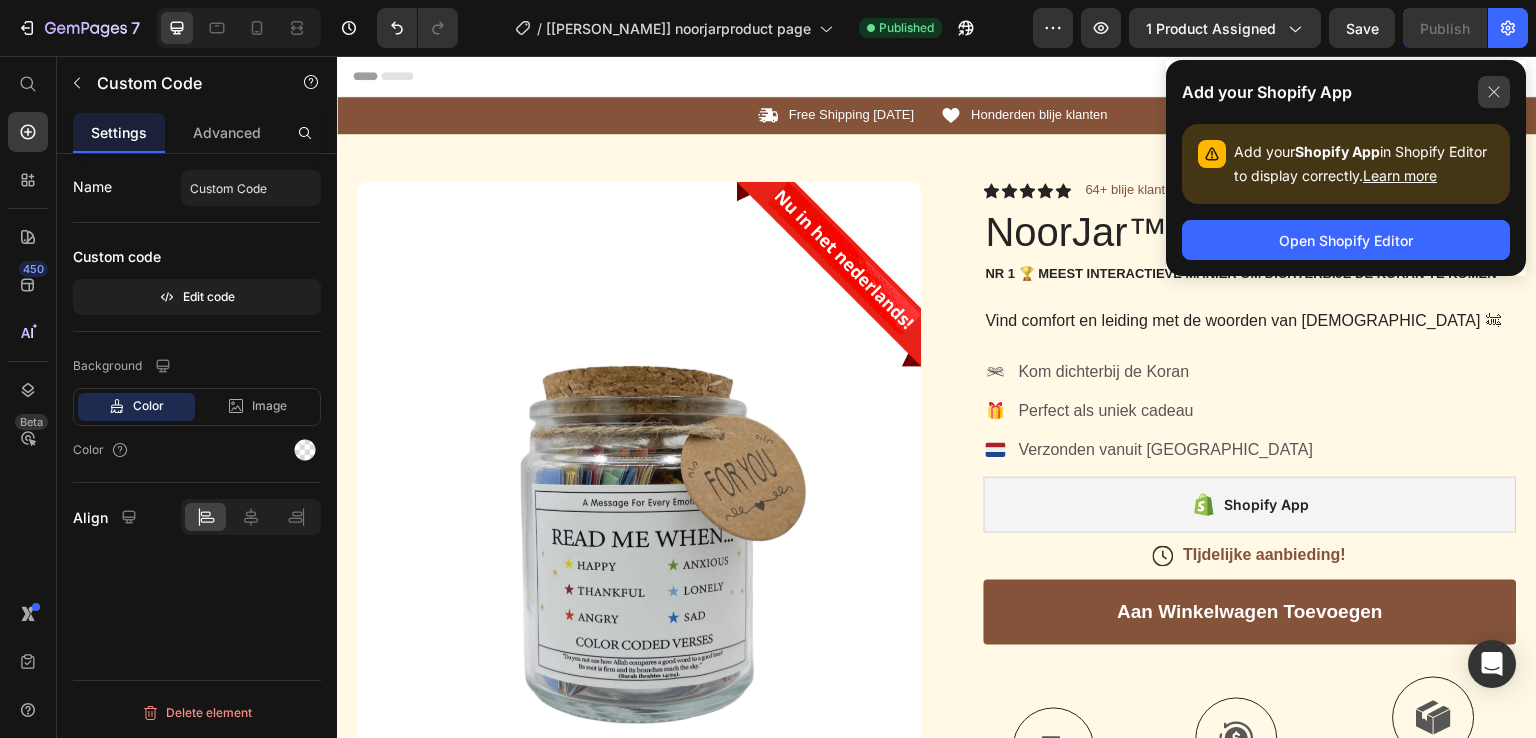 click 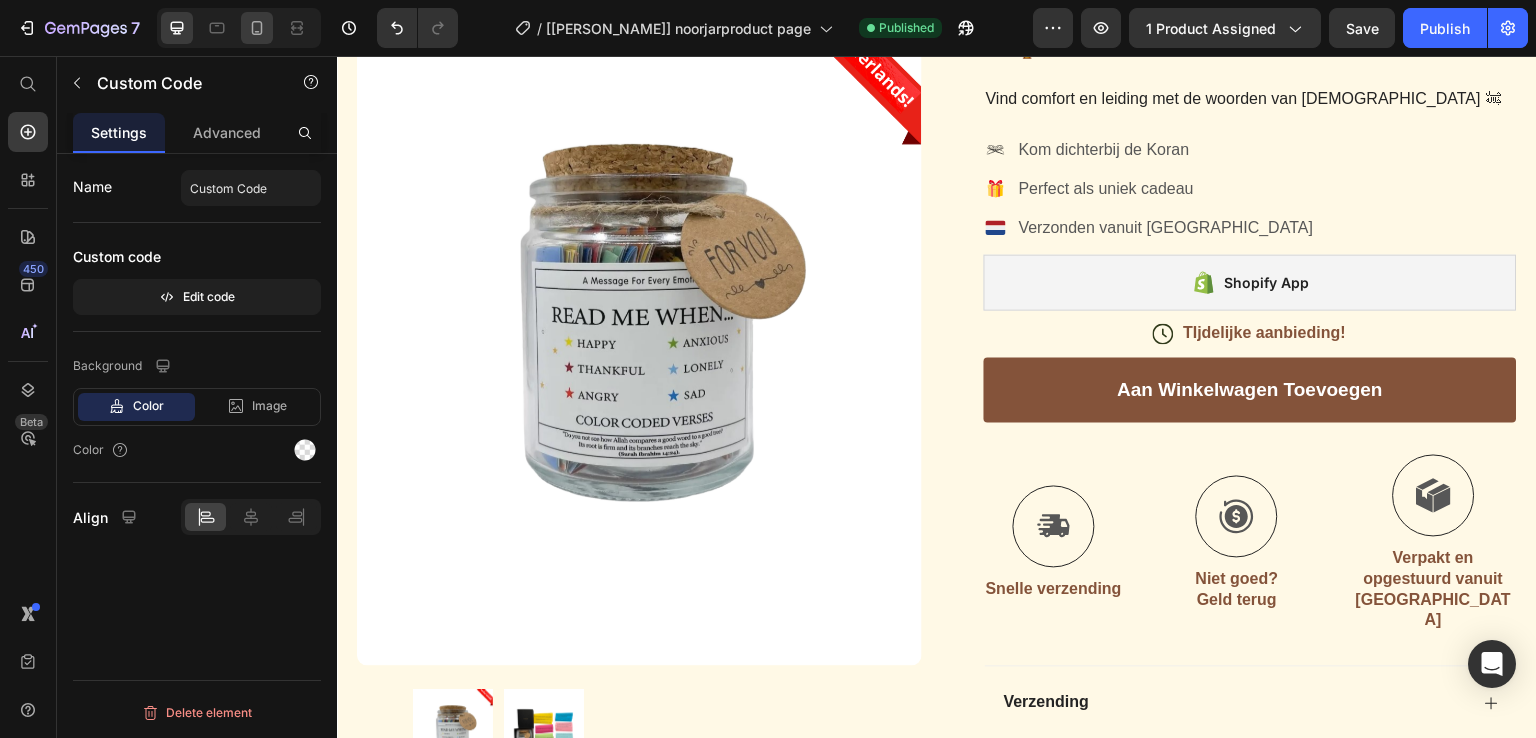 scroll, scrollTop: 223, scrollLeft: 0, axis: vertical 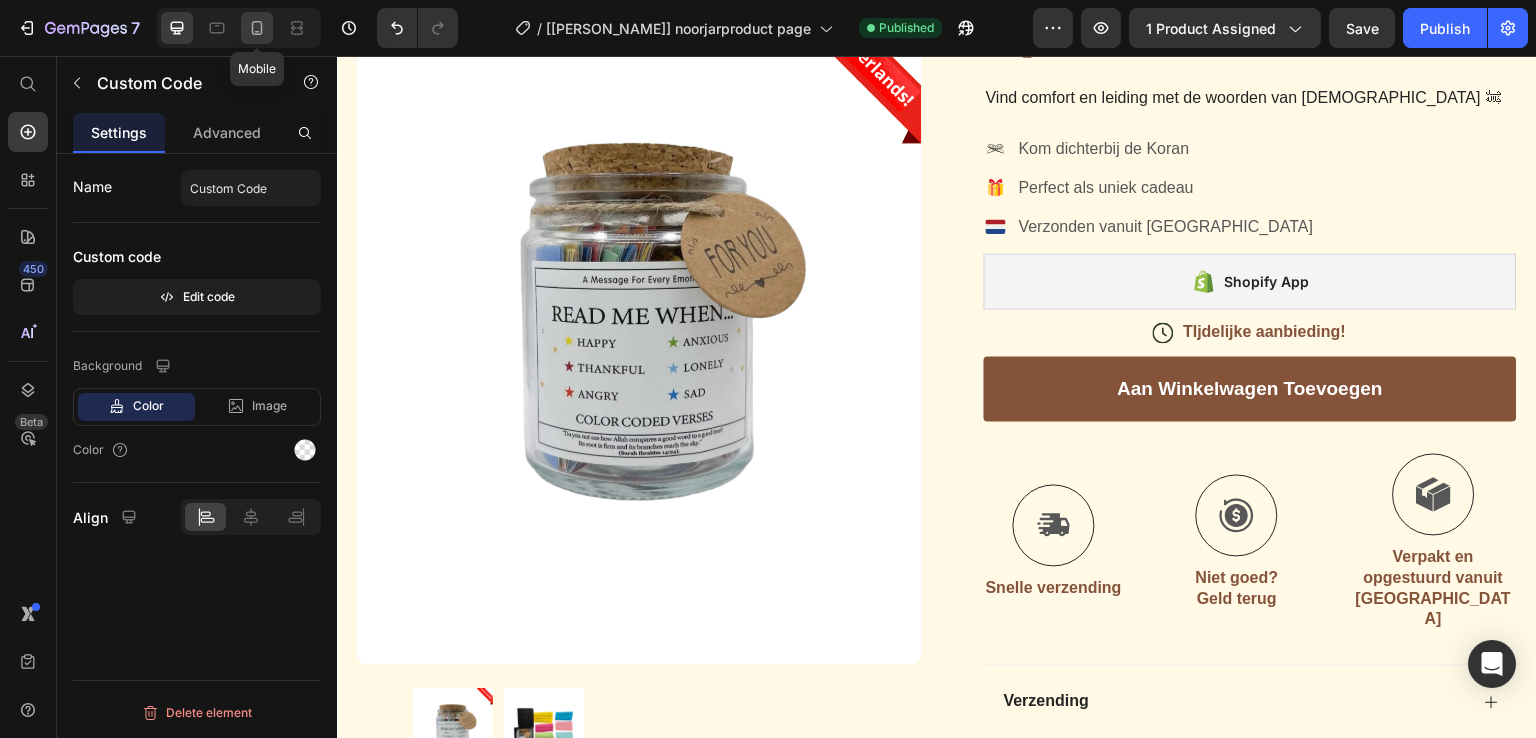 click 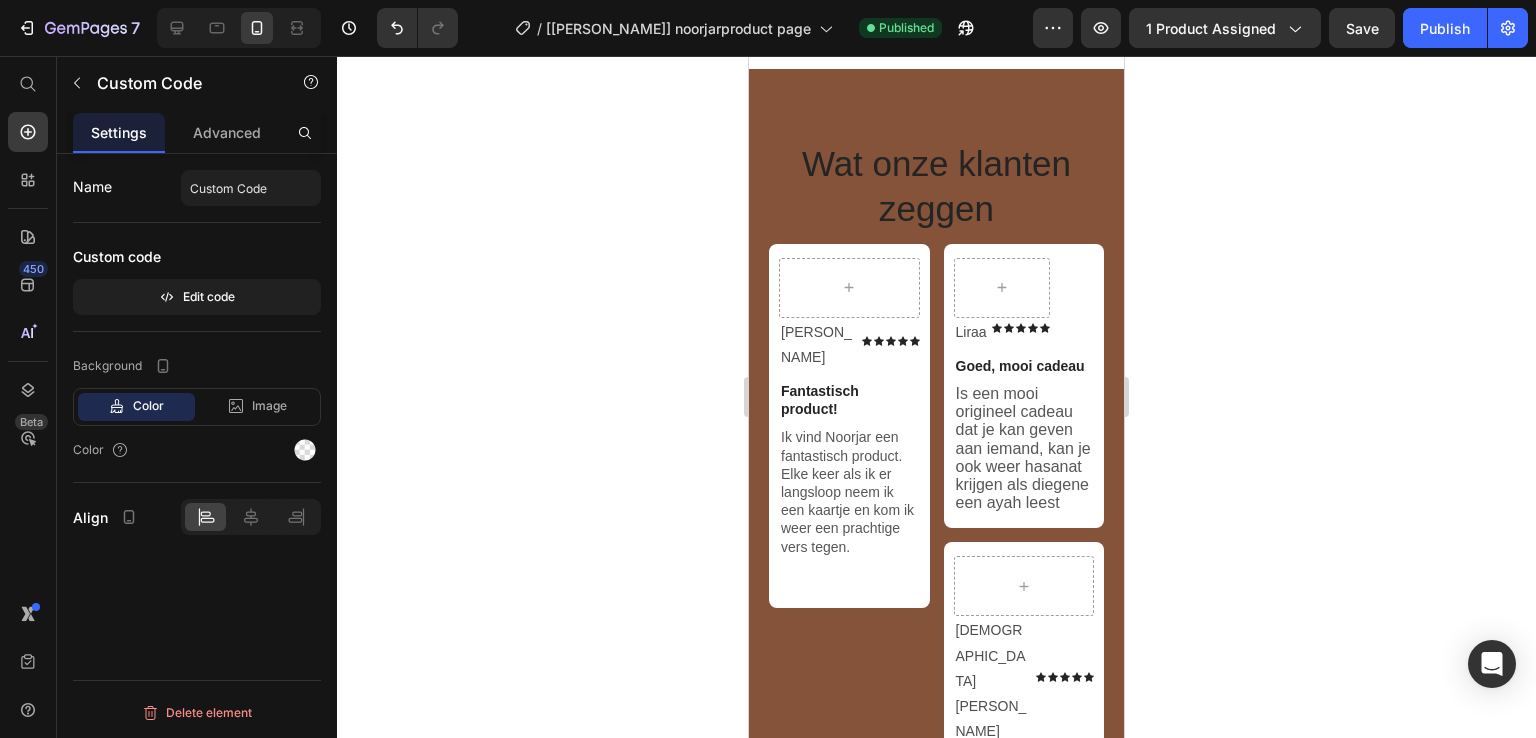 scroll, scrollTop: 2632, scrollLeft: 0, axis: vertical 